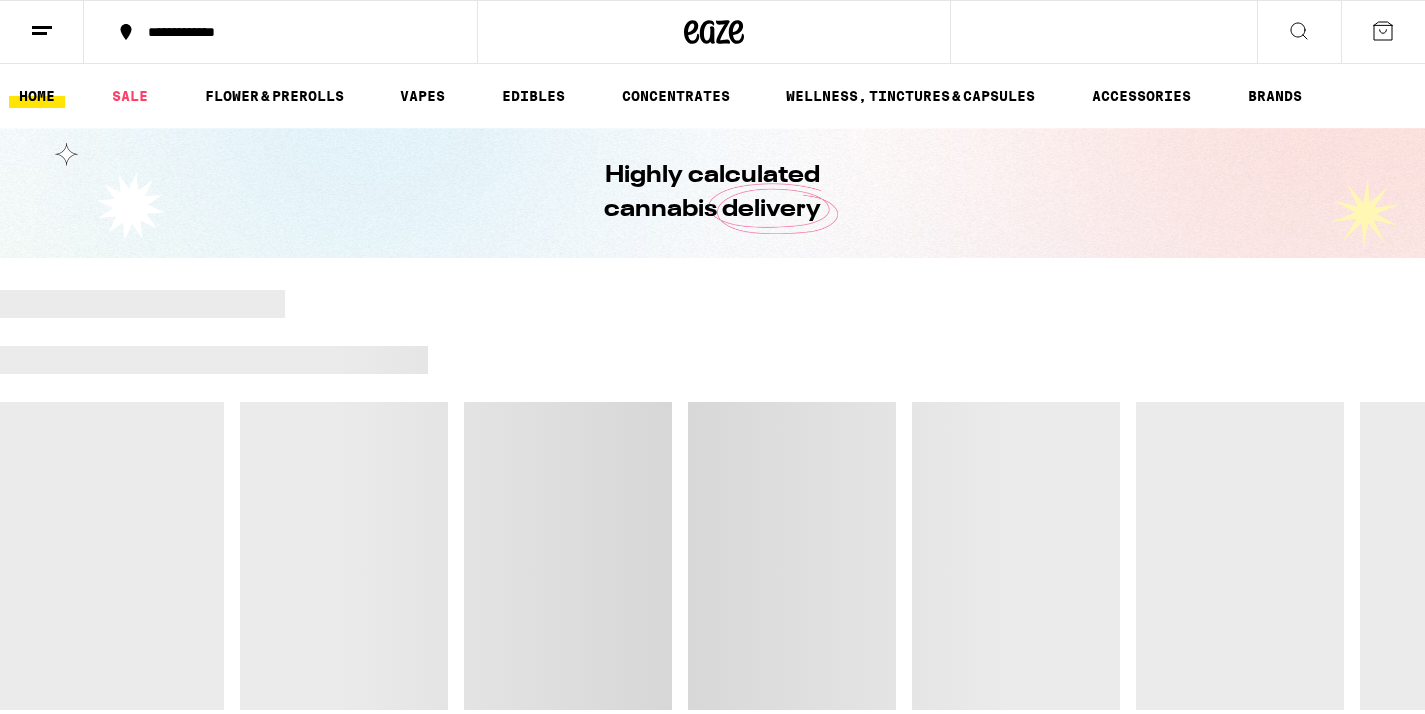 scroll, scrollTop: 0, scrollLeft: 0, axis: both 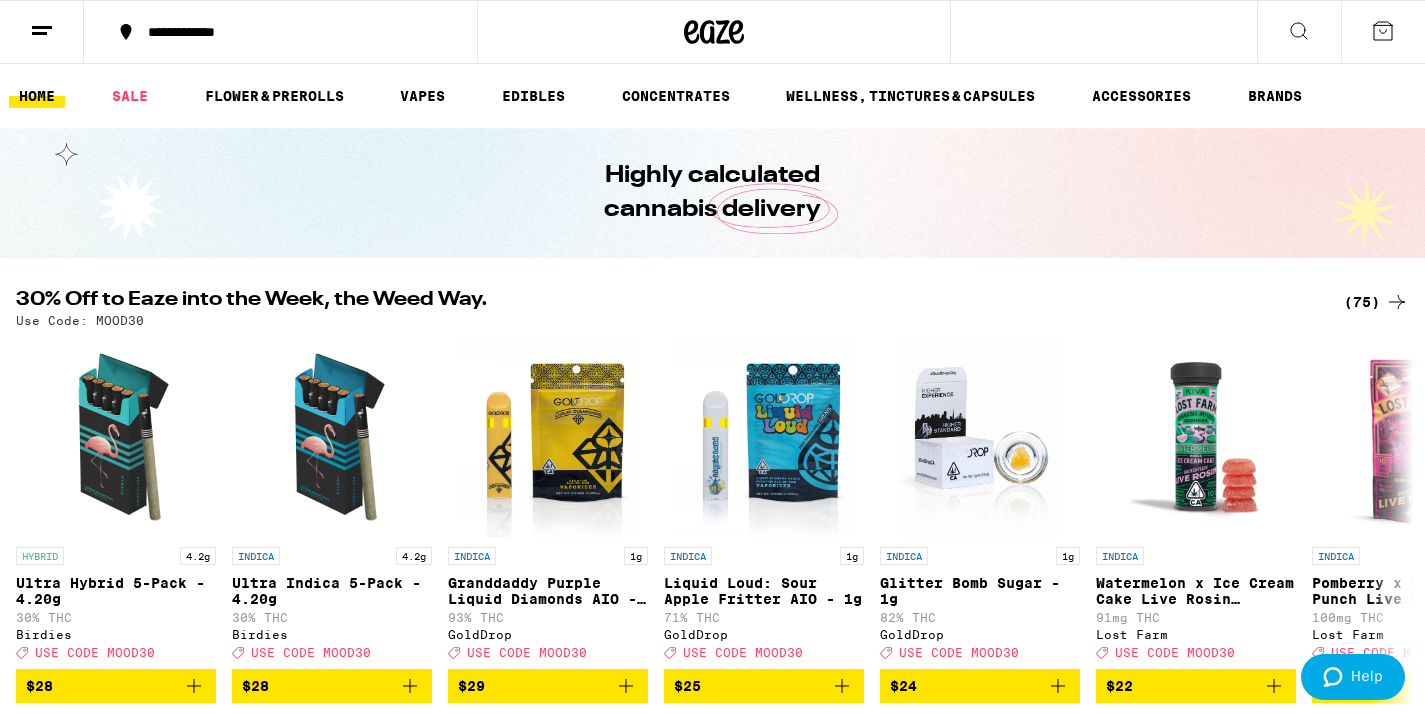 click on "(75)" at bounding box center (1376, 302) 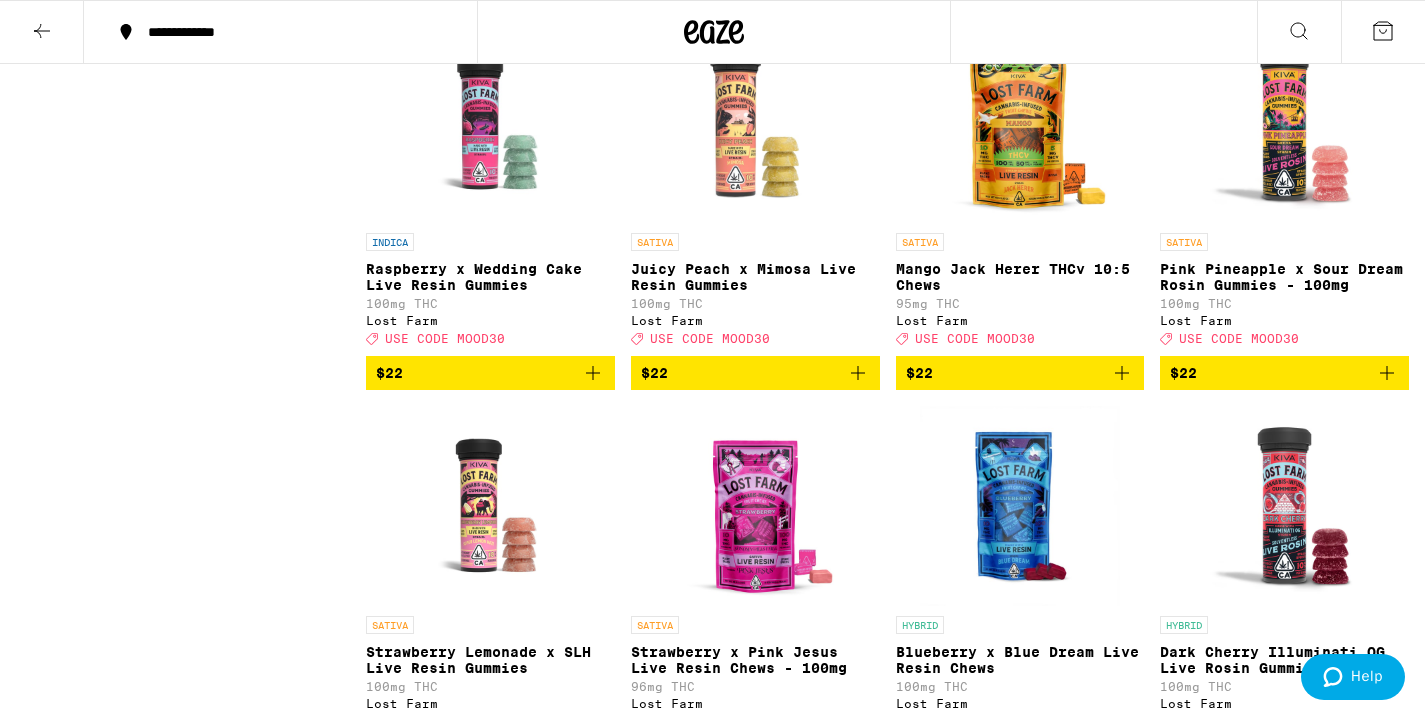 scroll, scrollTop: 2143, scrollLeft: 0, axis: vertical 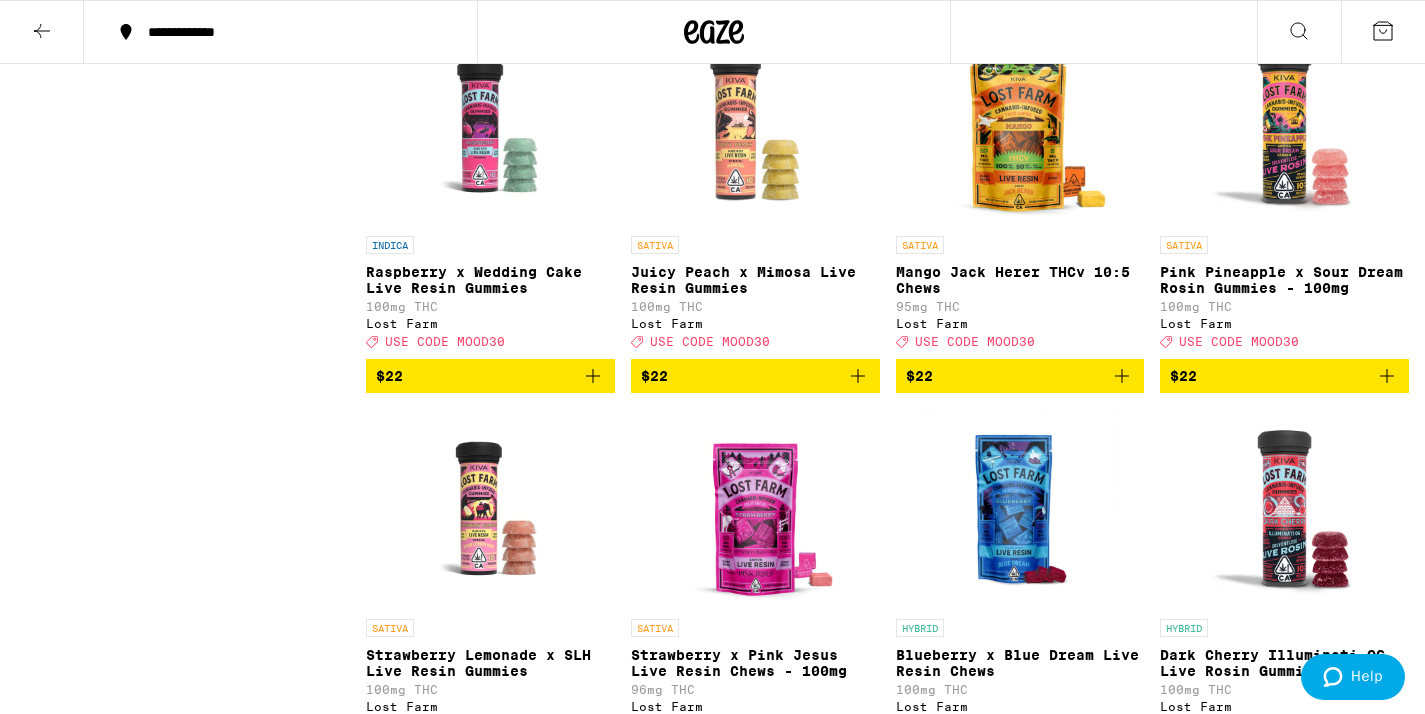 click 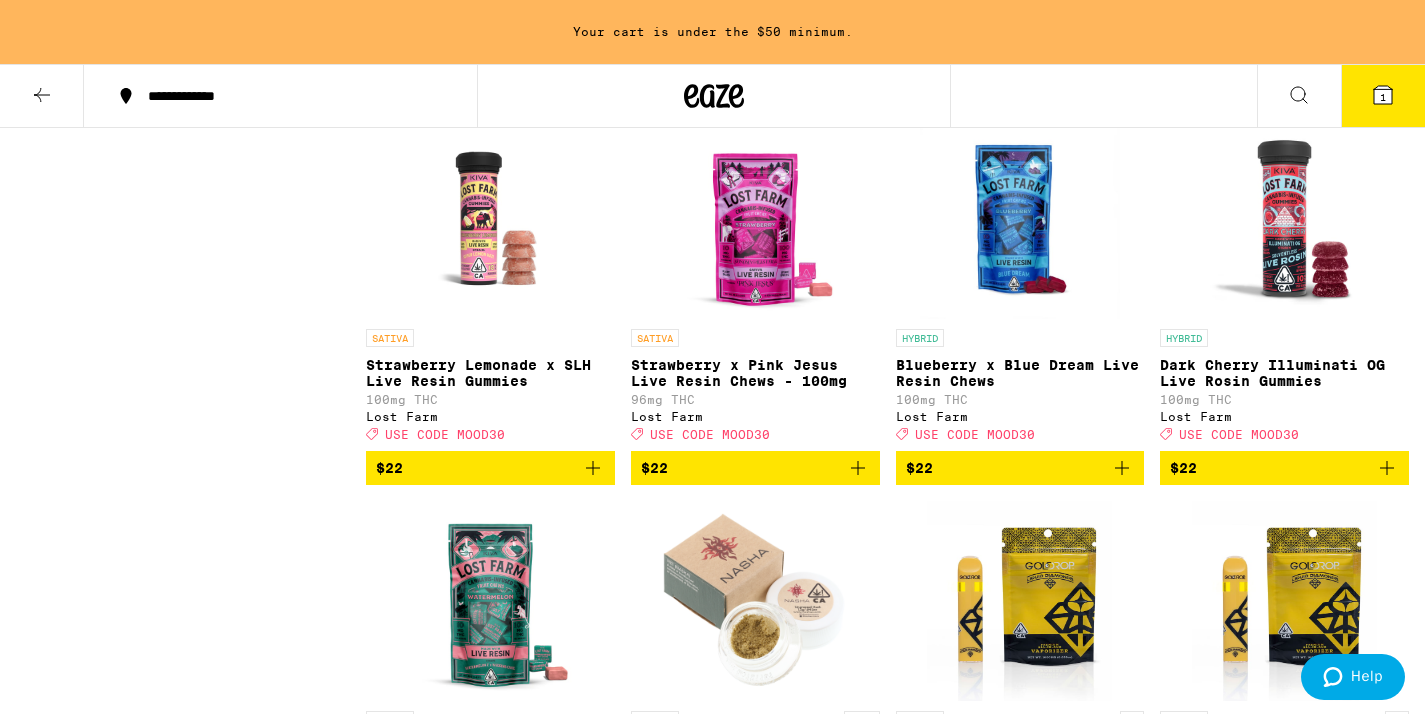 scroll, scrollTop: 2500, scrollLeft: 0, axis: vertical 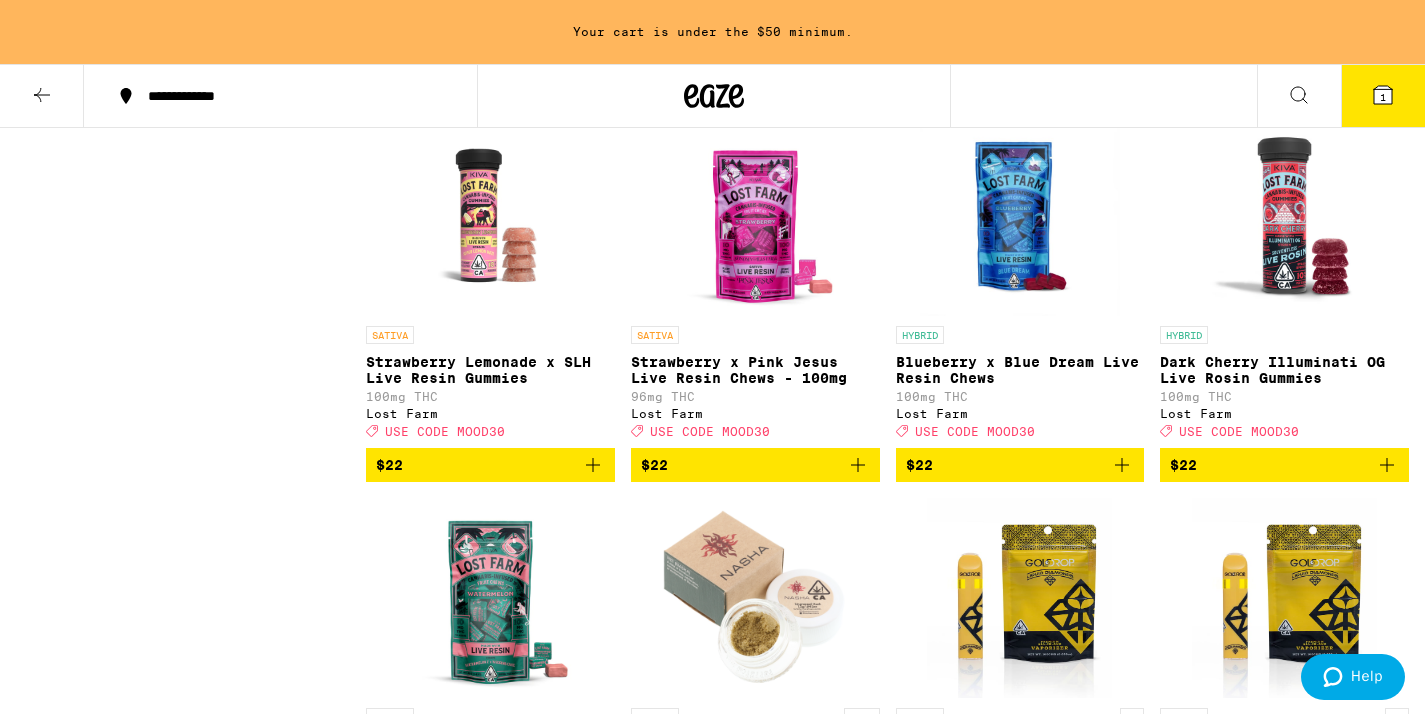 click 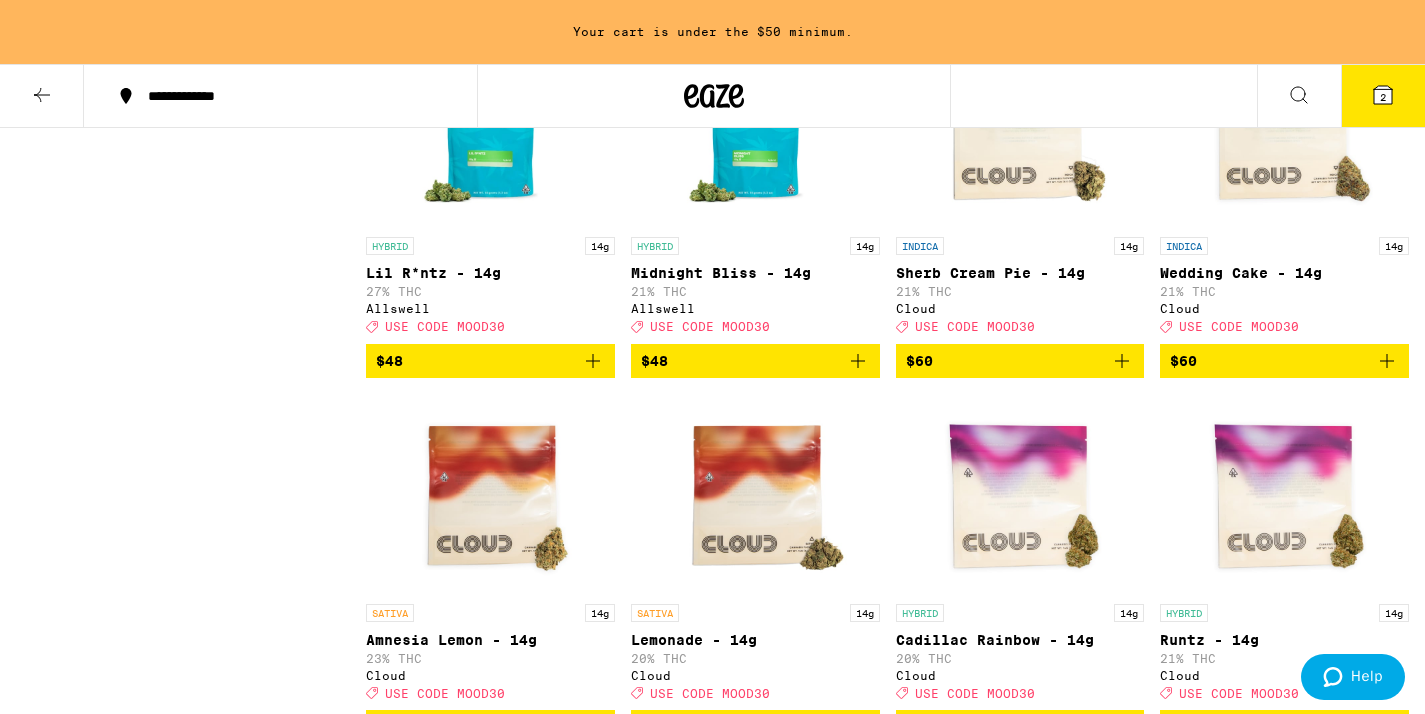 scroll, scrollTop: 6380, scrollLeft: 0, axis: vertical 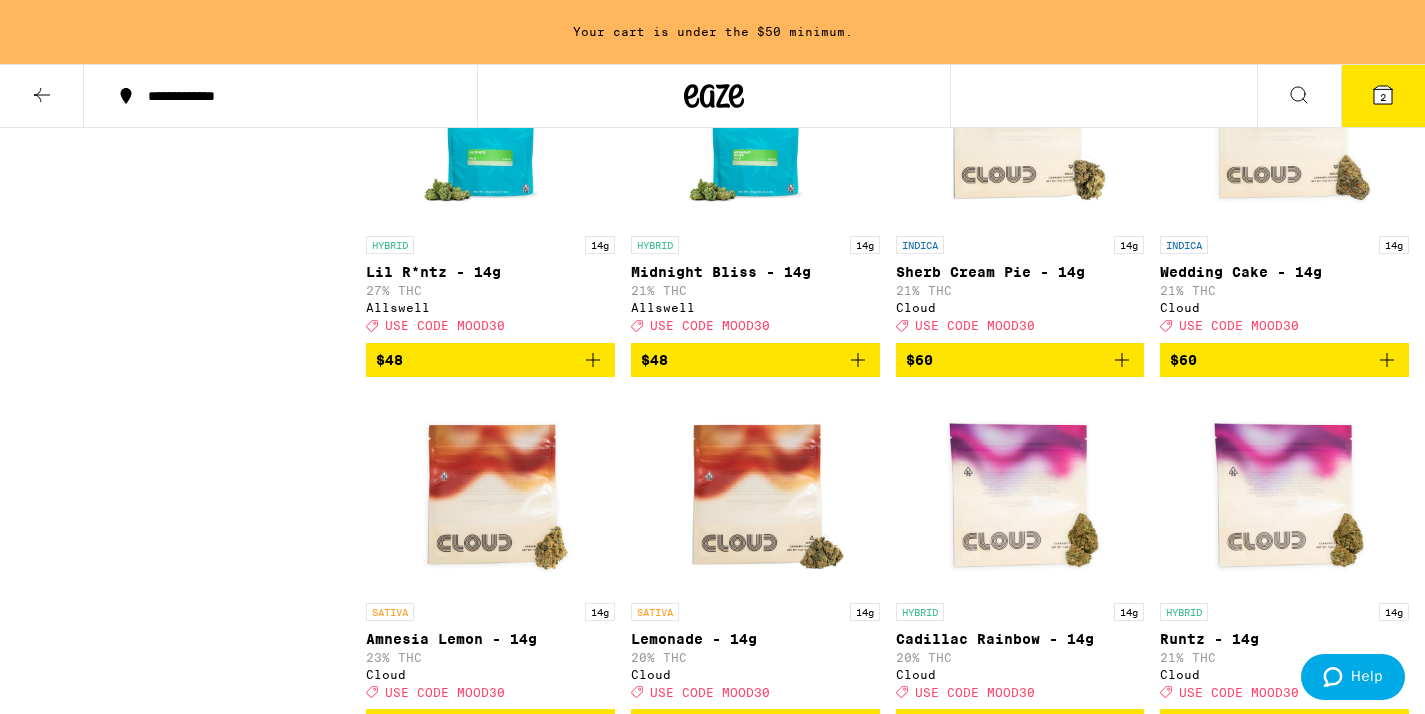 click 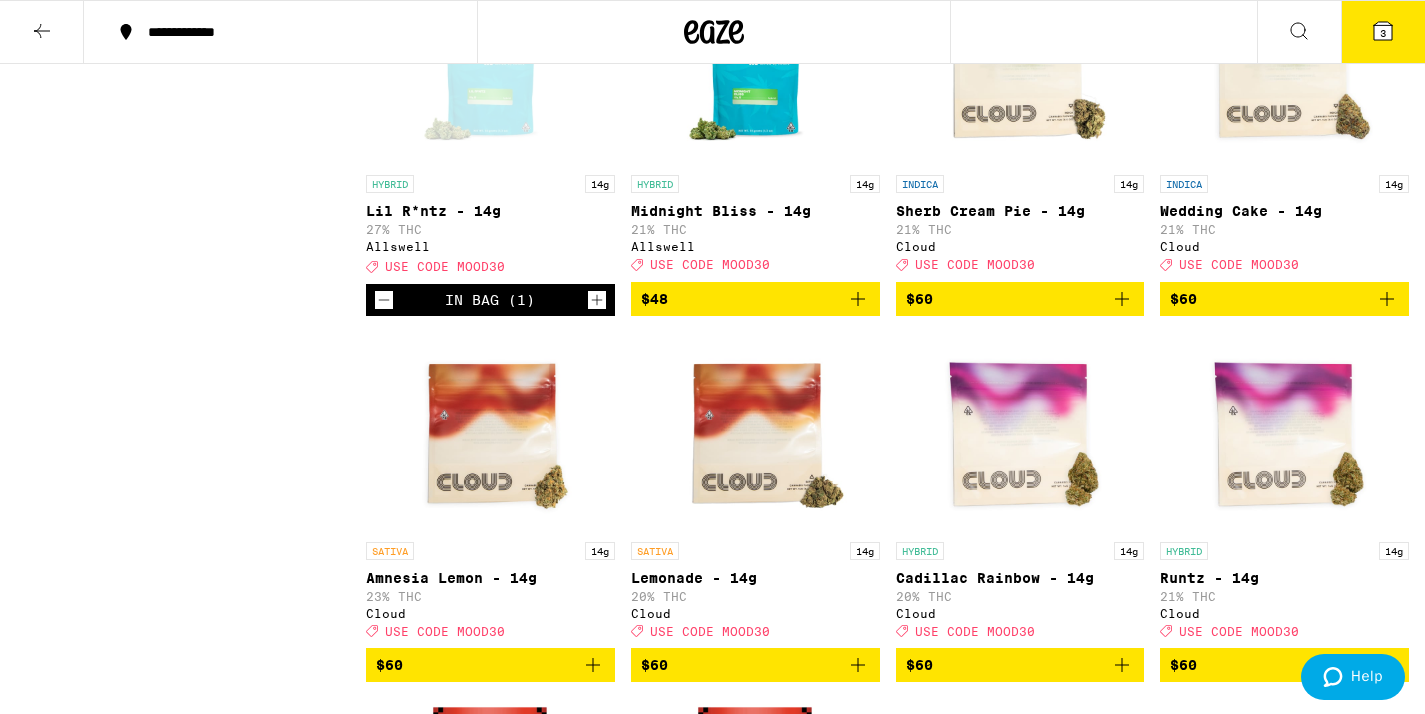 scroll, scrollTop: 6371, scrollLeft: 0, axis: vertical 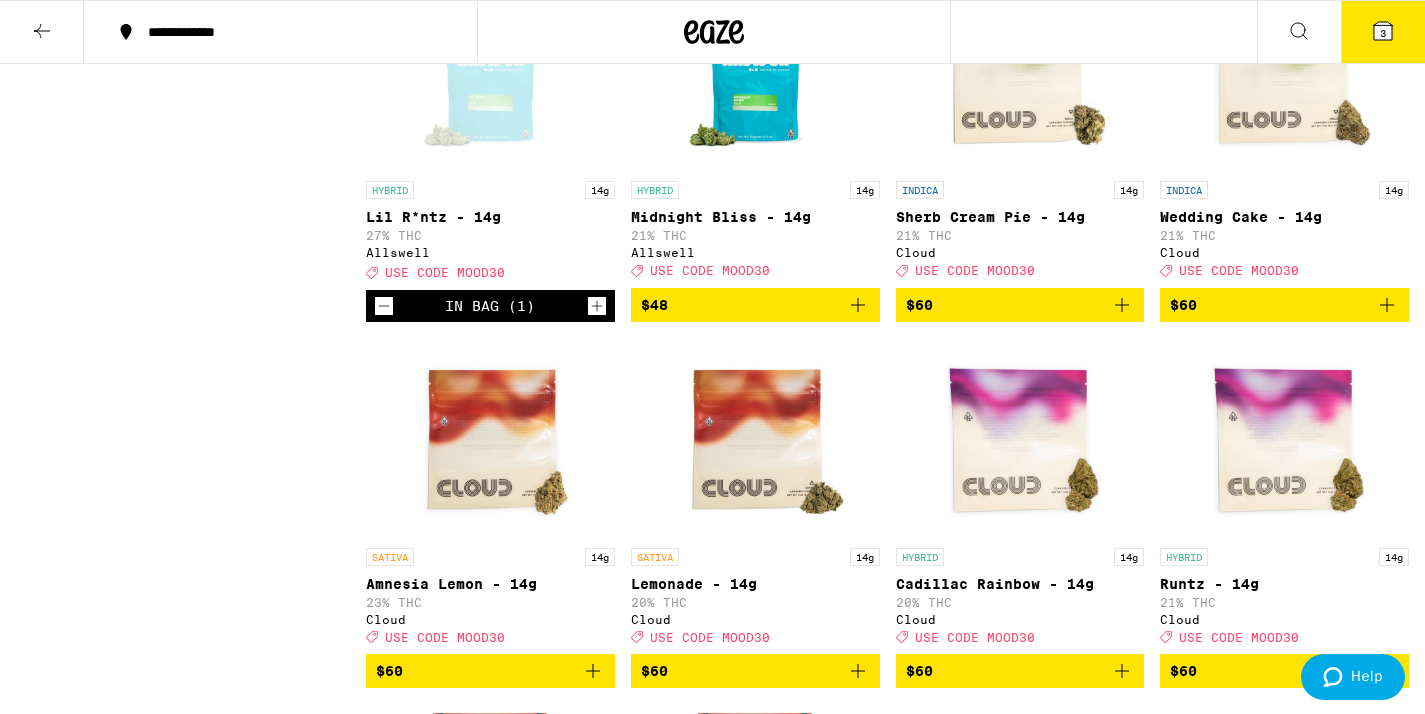 click 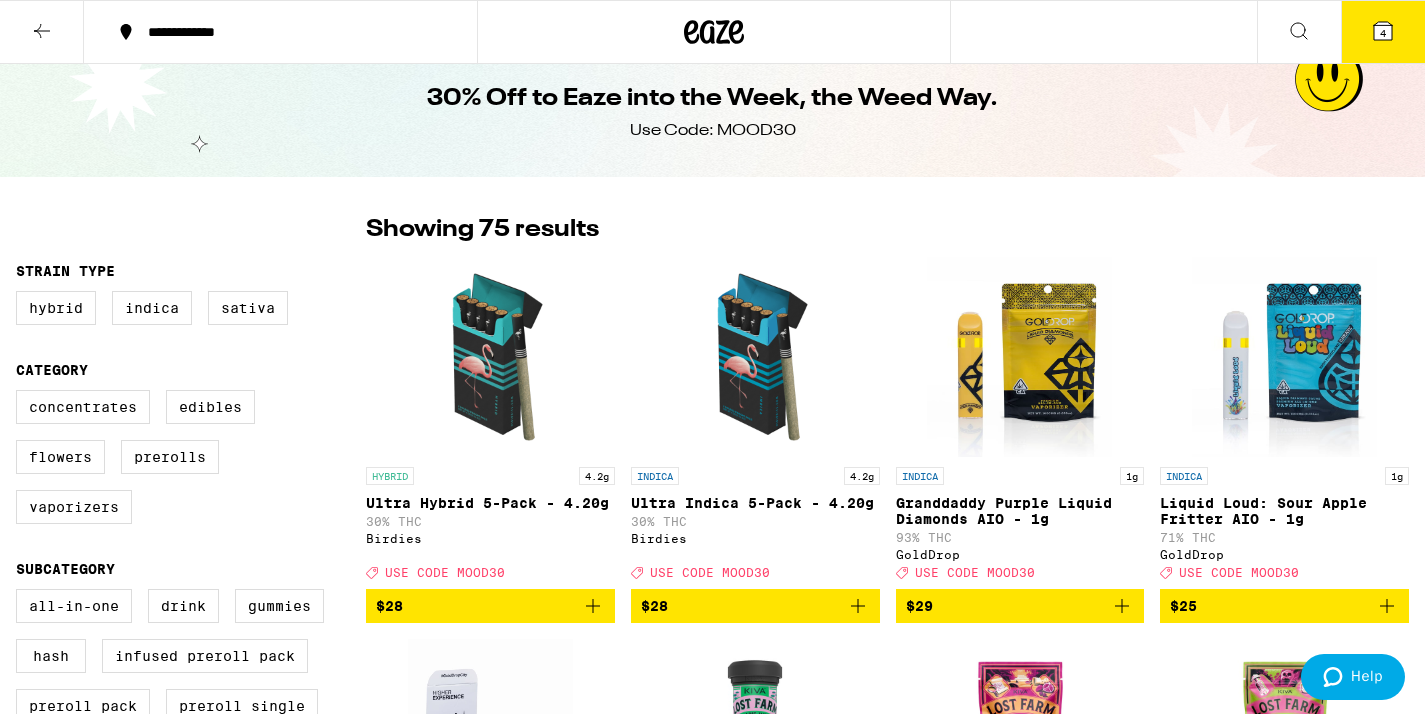 scroll, scrollTop: 0, scrollLeft: 0, axis: both 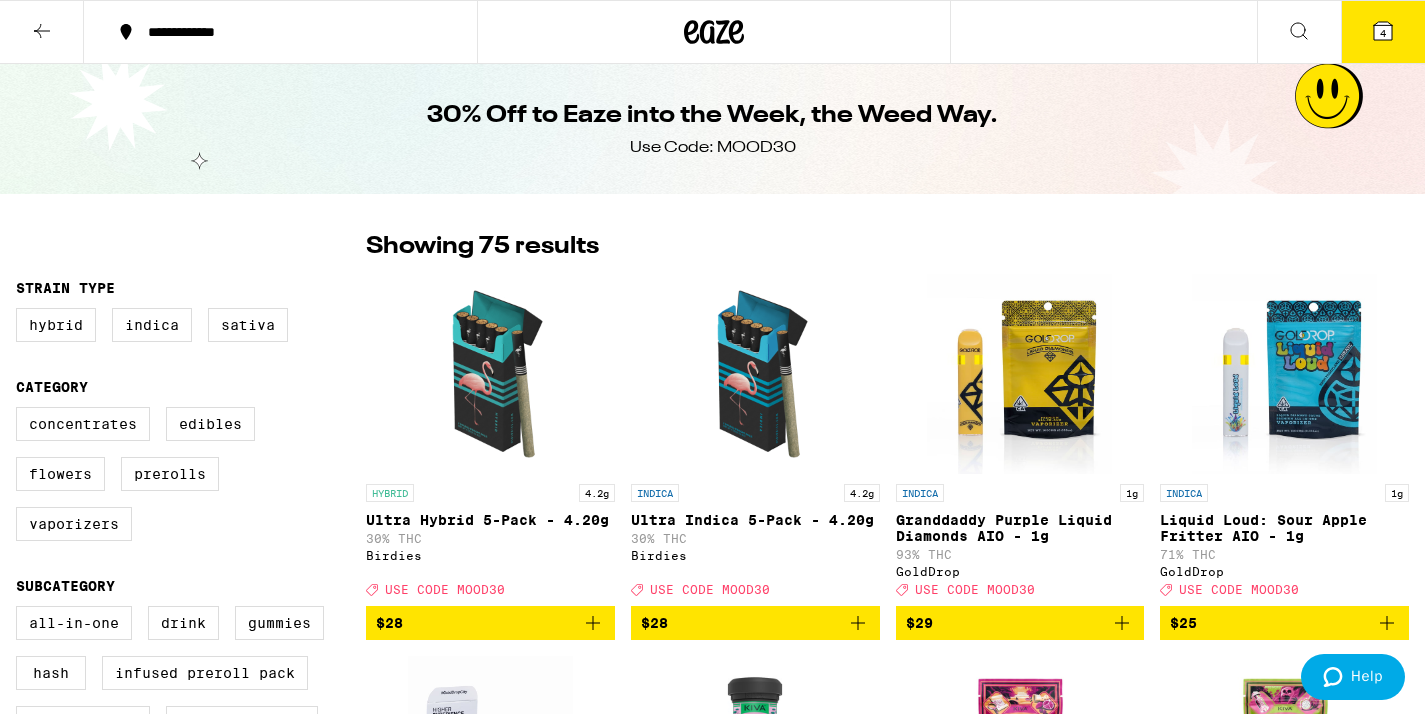 click 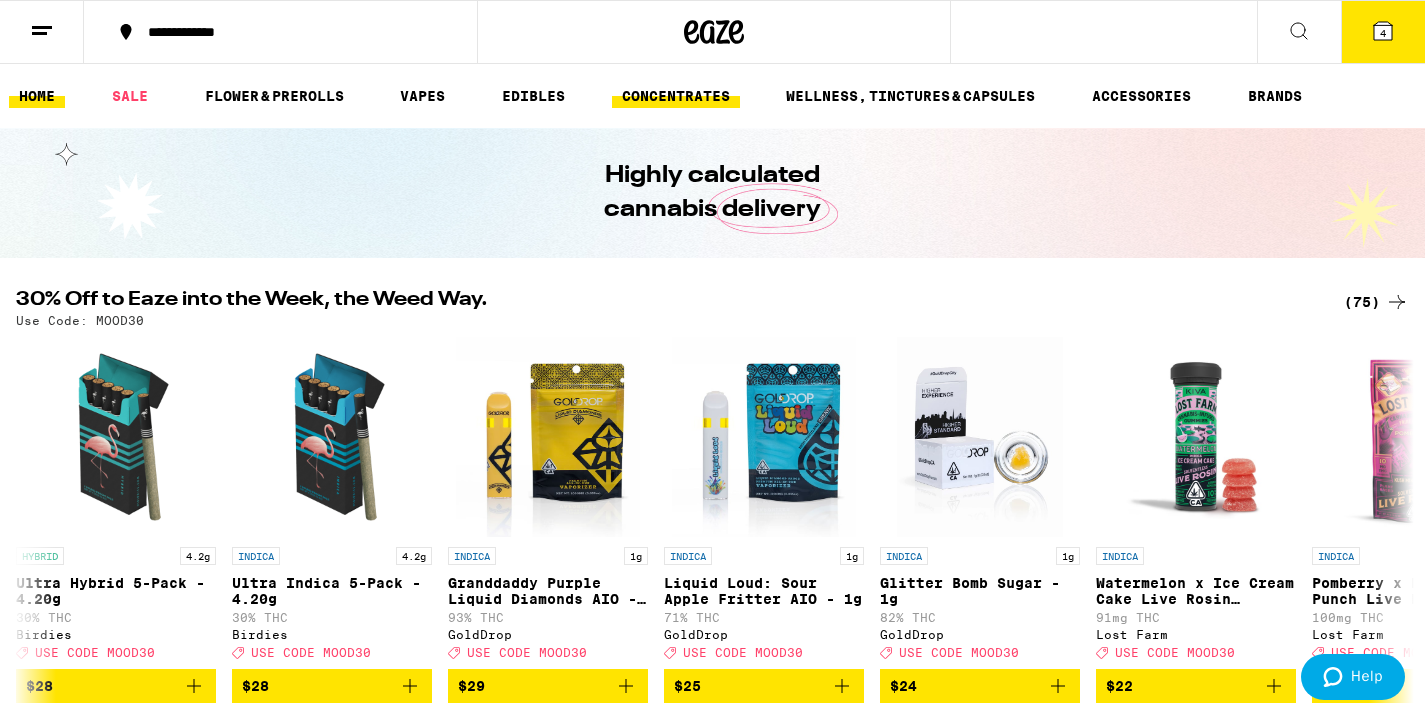 click on "CONCENTRATES" at bounding box center (676, 96) 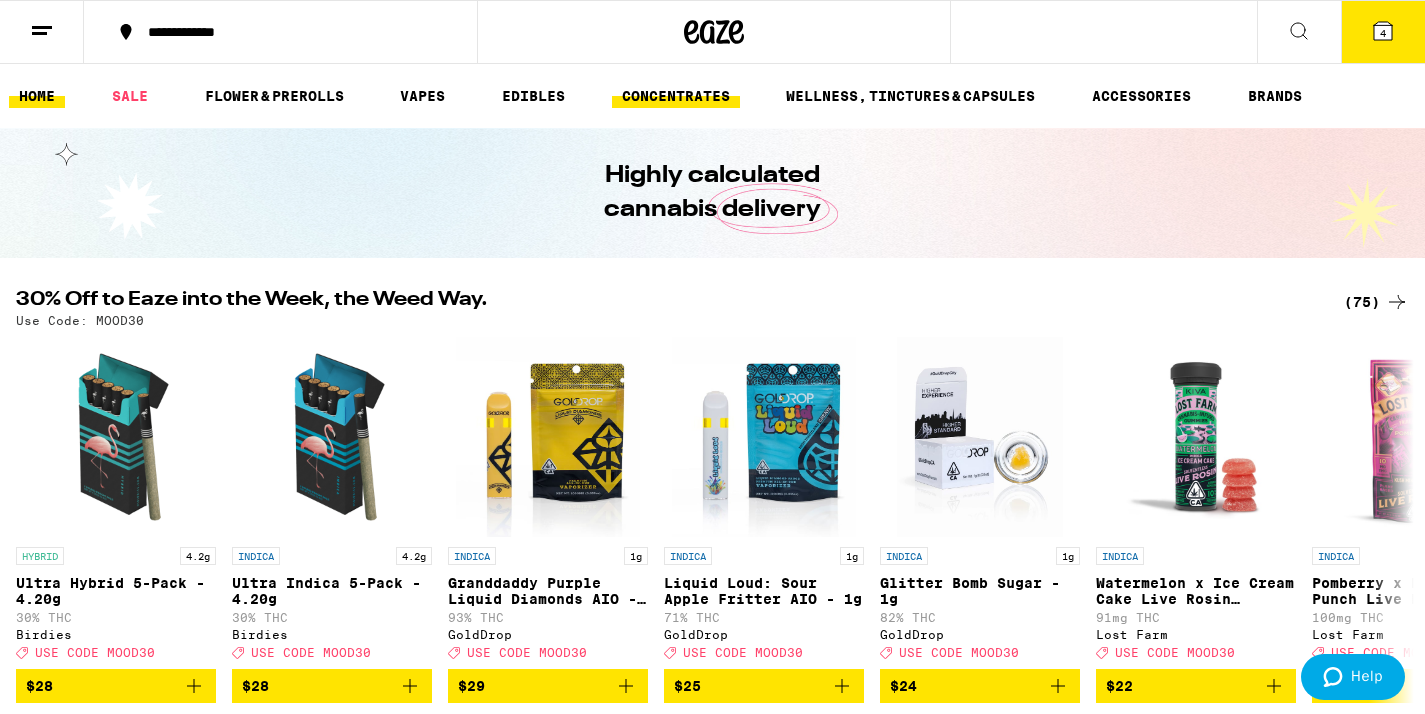 scroll, scrollTop: 0, scrollLeft: 0, axis: both 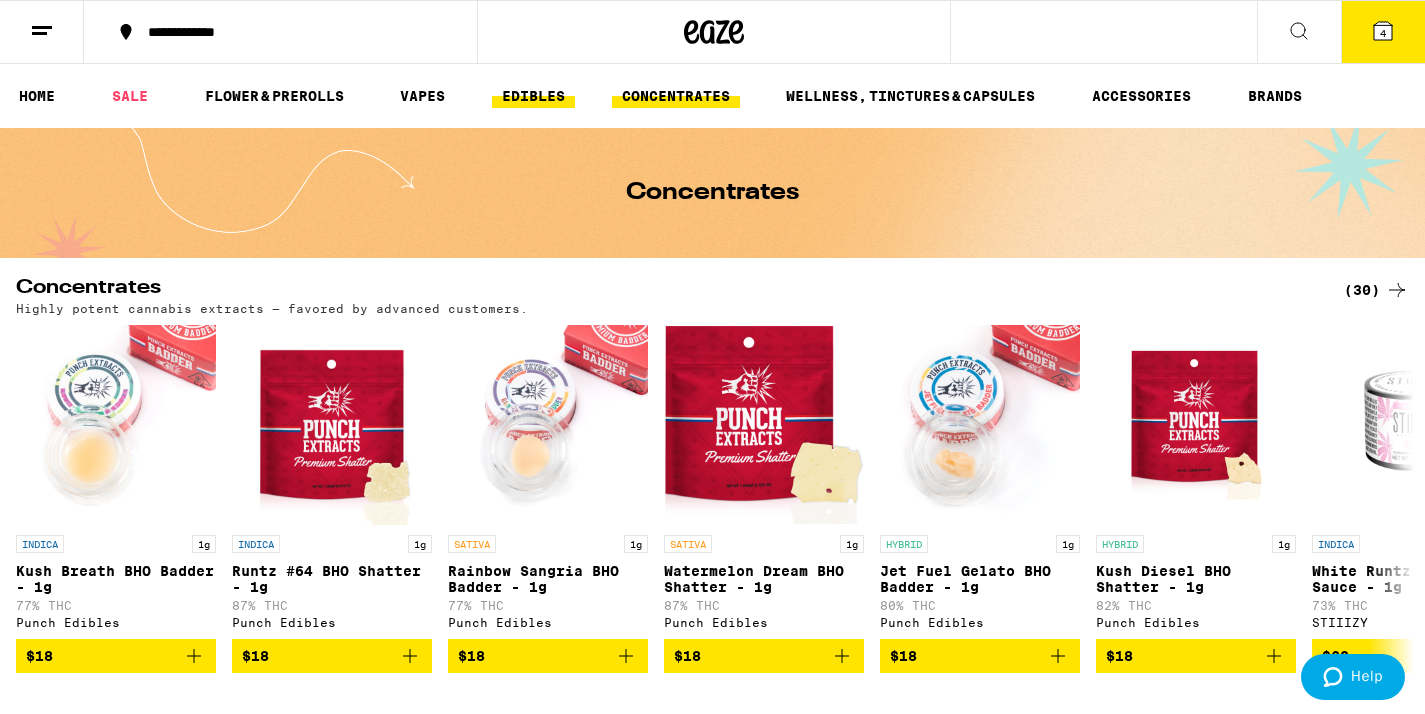 click on "EDIBLES" at bounding box center (533, 96) 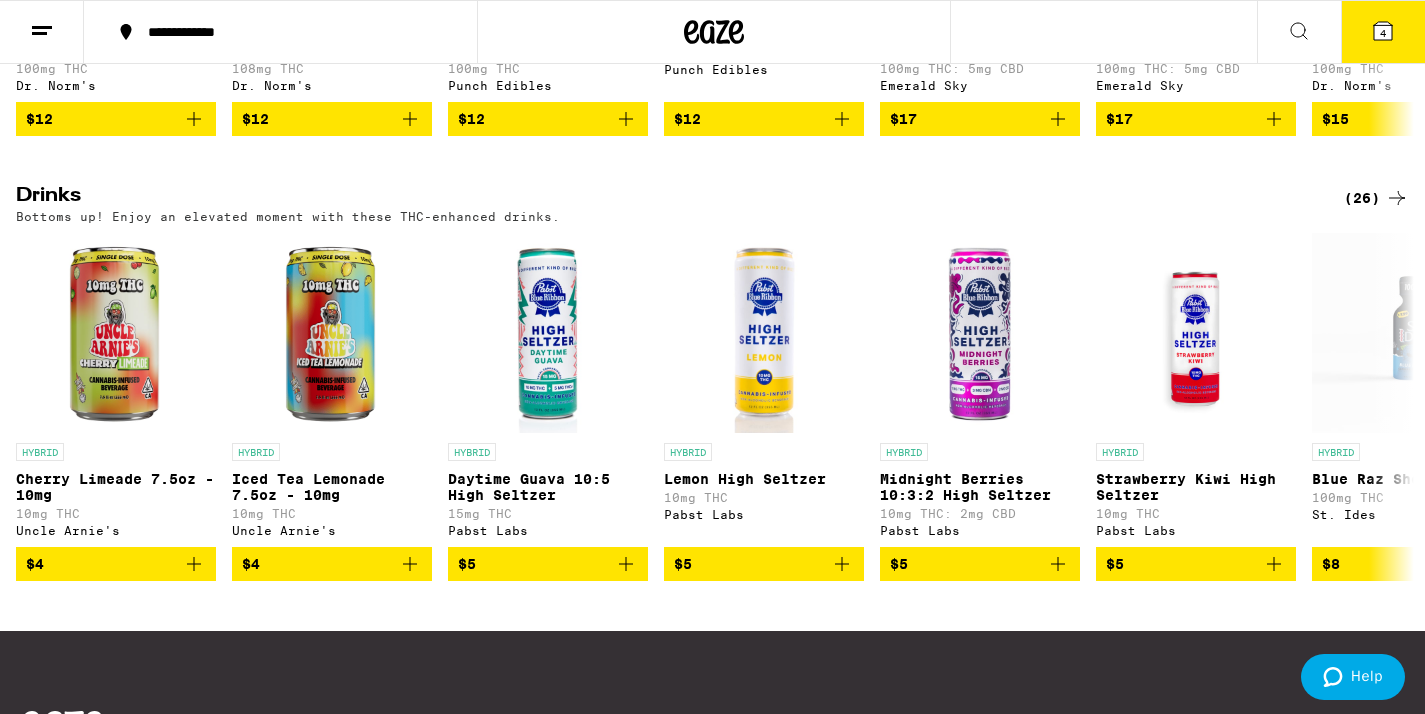 scroll, scrollTop: 1013, scrollLeft: 0, axis: vertical 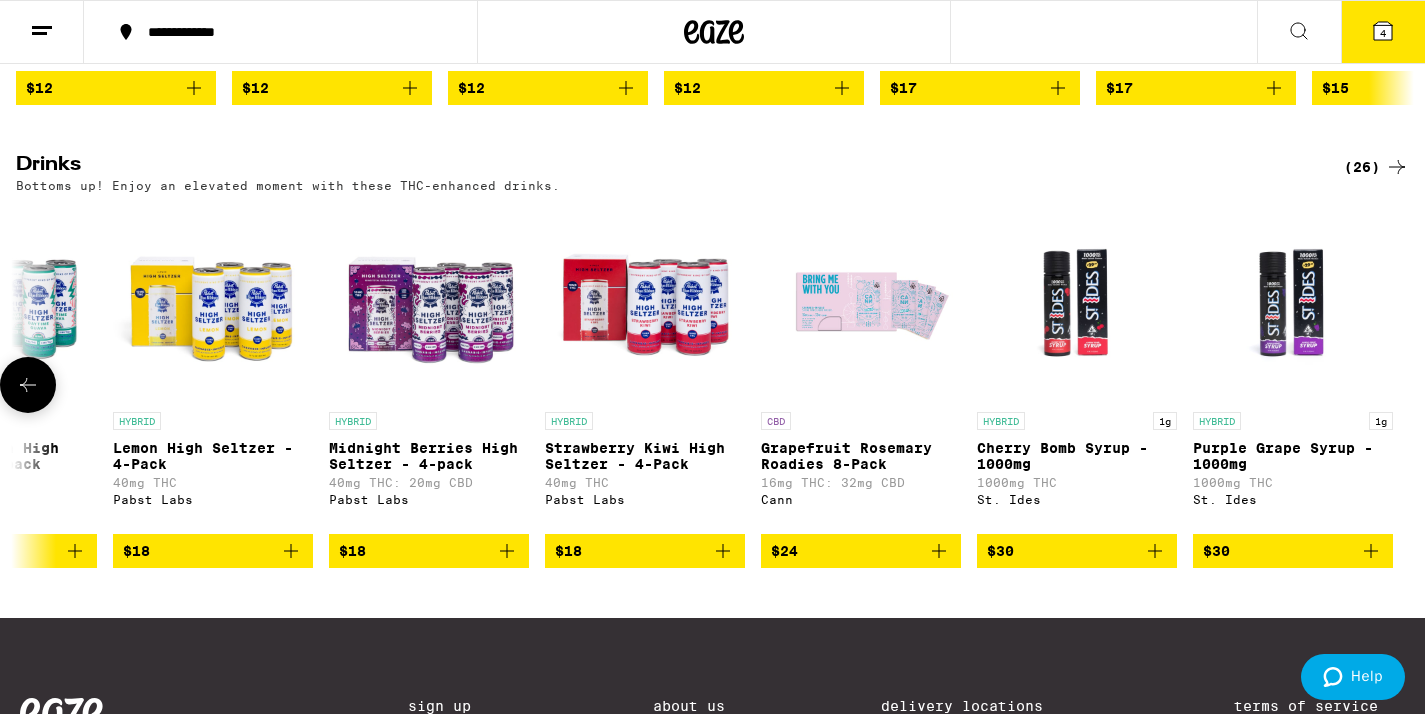 click 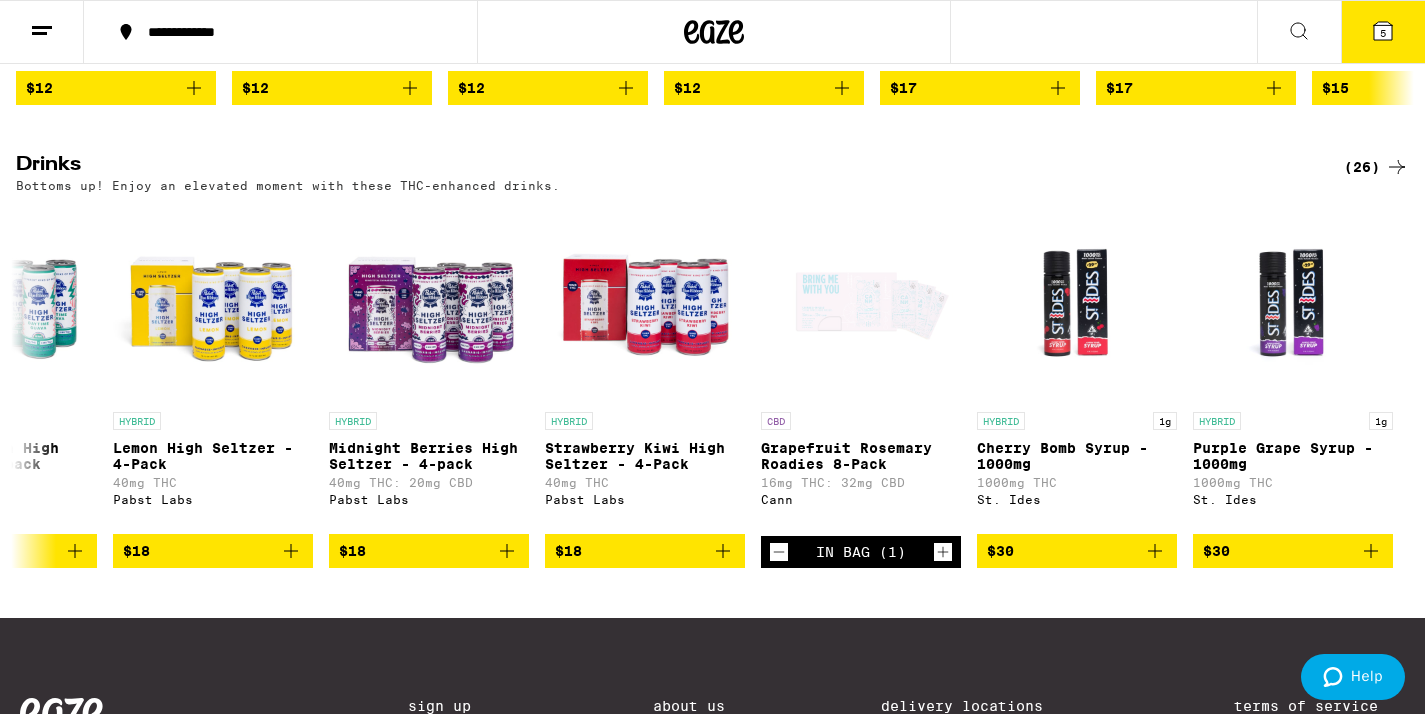 click on "(26)" at bounding box center [1376, 167] 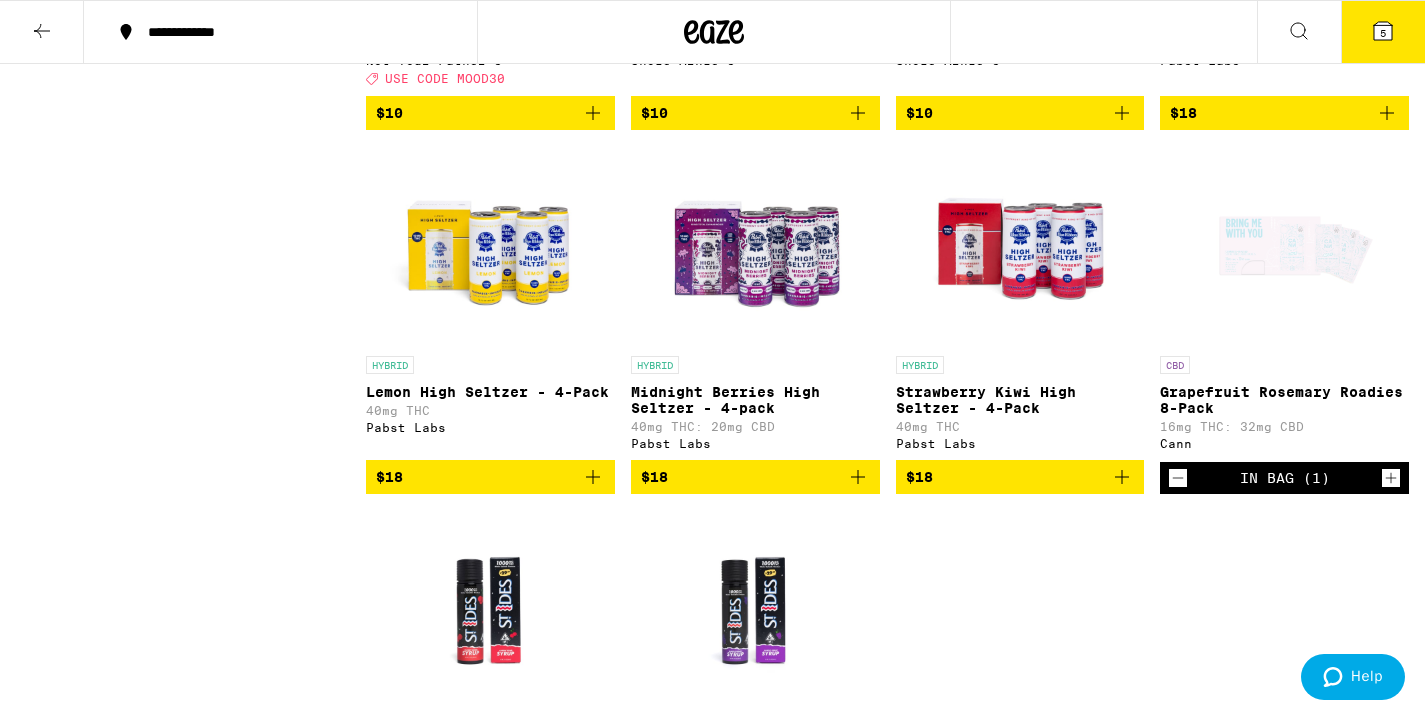 scroll, scrollTop: 1972, scrollLeft: 0, axis: vertical 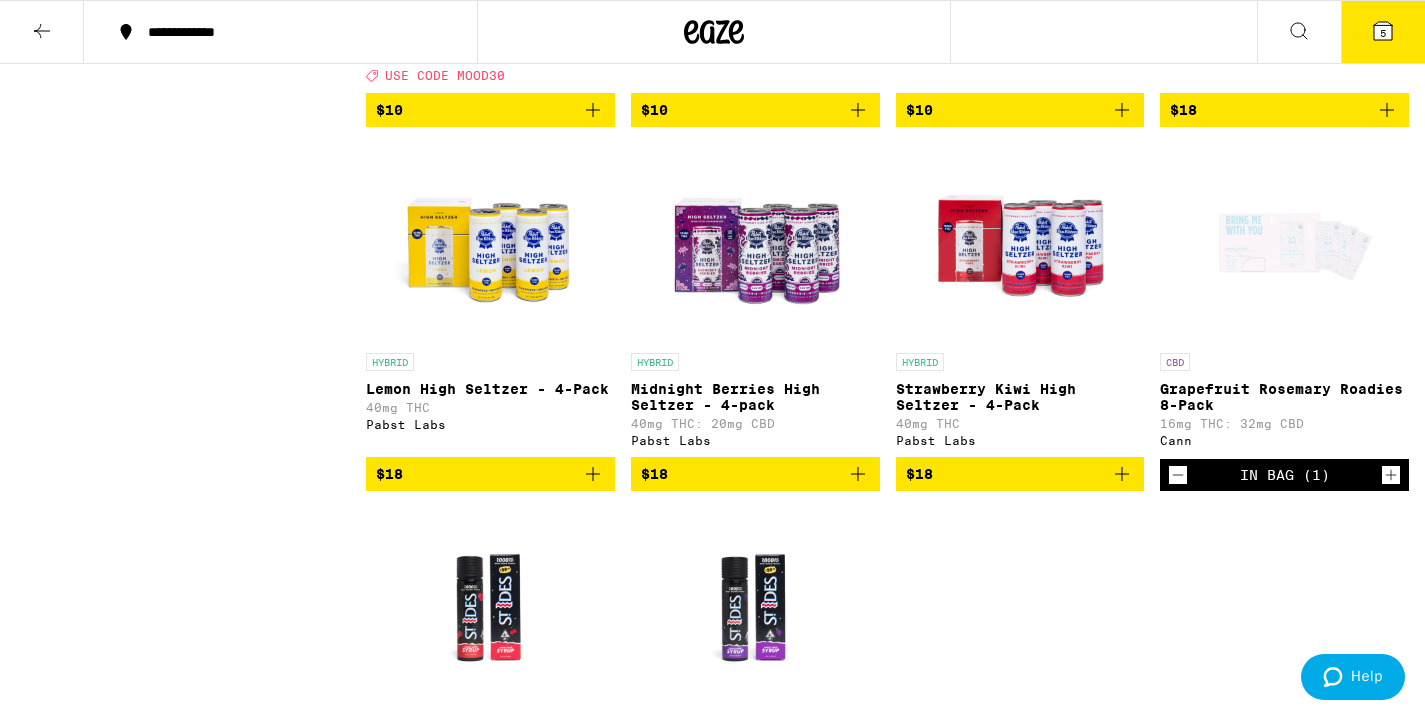 click 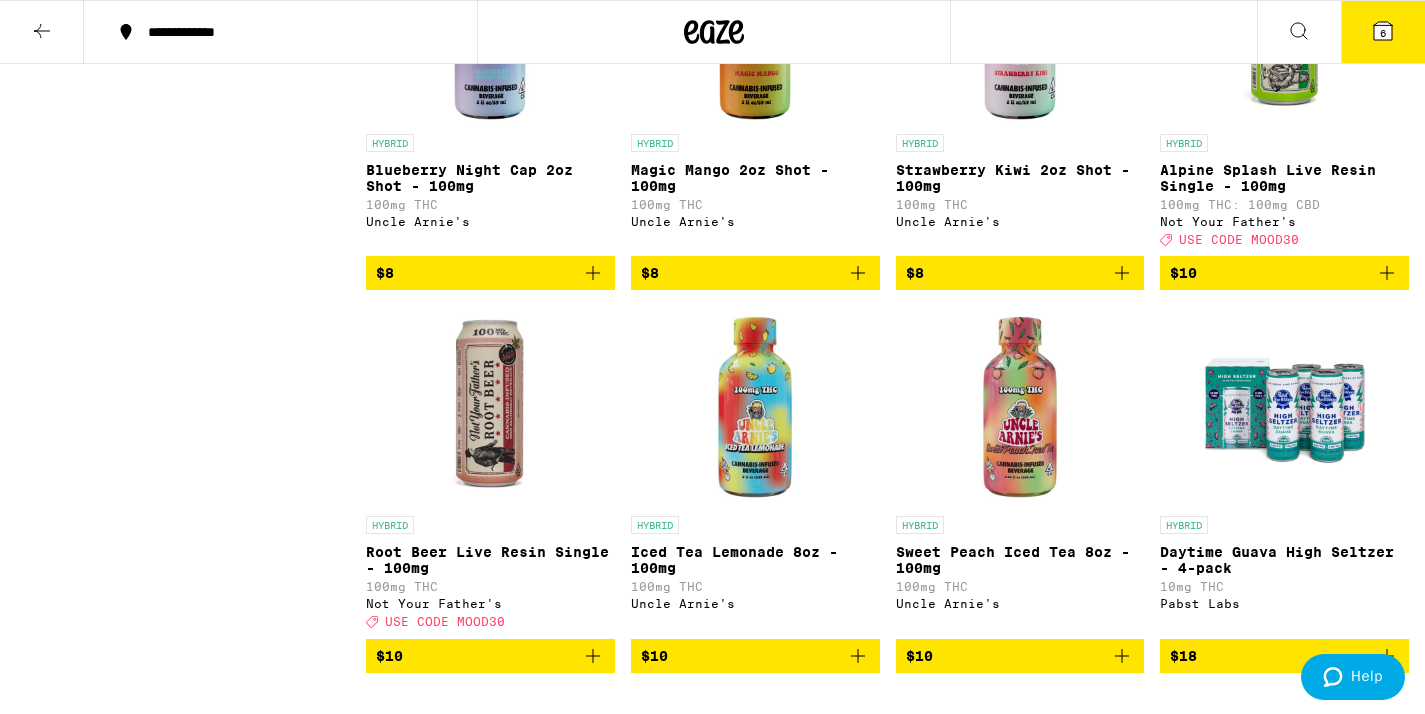 scroll, scrollTop: 1428, scrollLeft: 0, axis: vertical 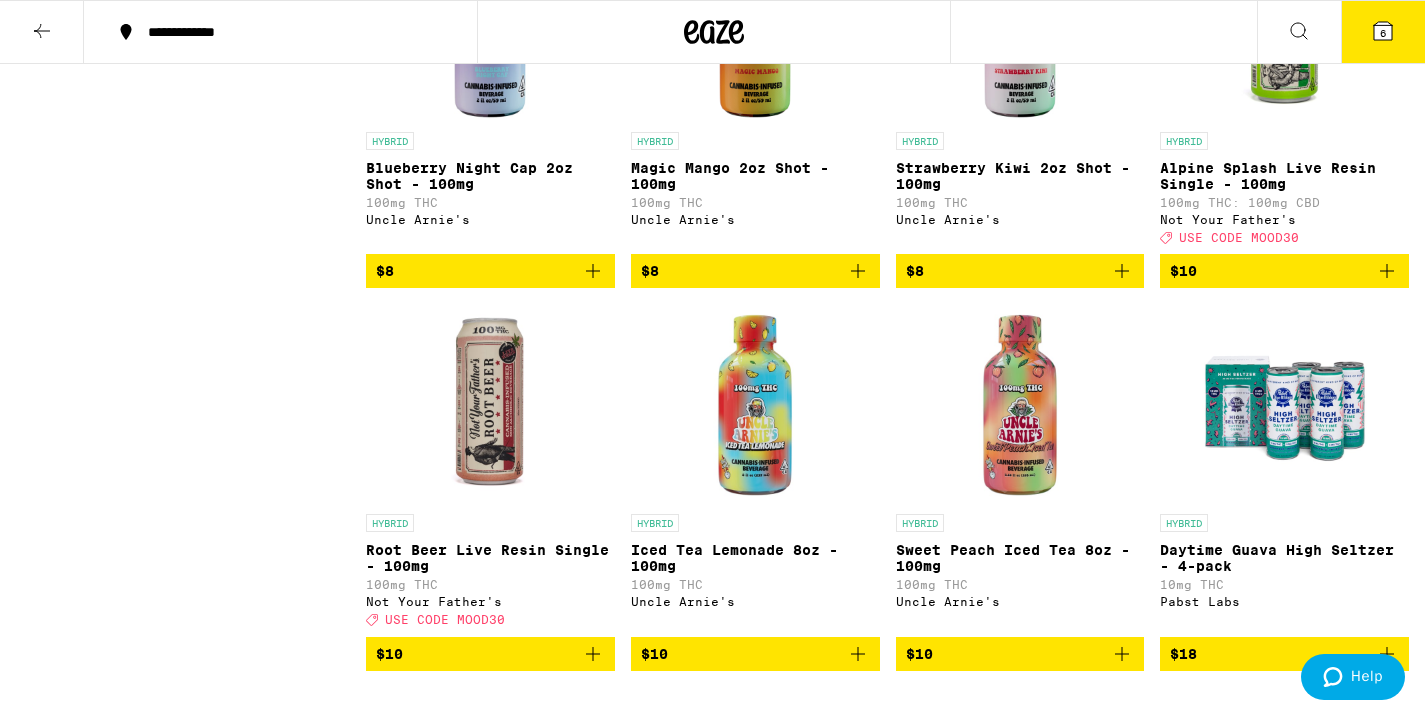 click 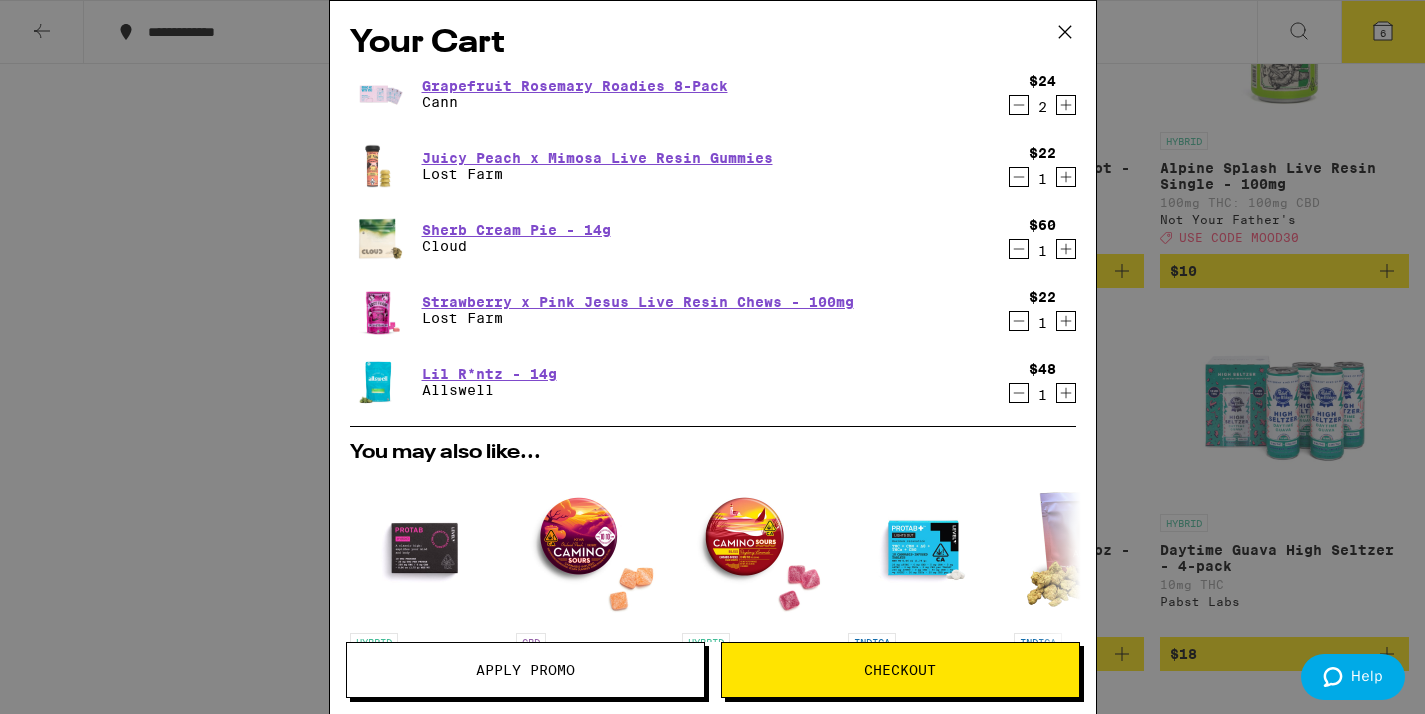 click on "Apply Promo" at bounding box center [525, 670] 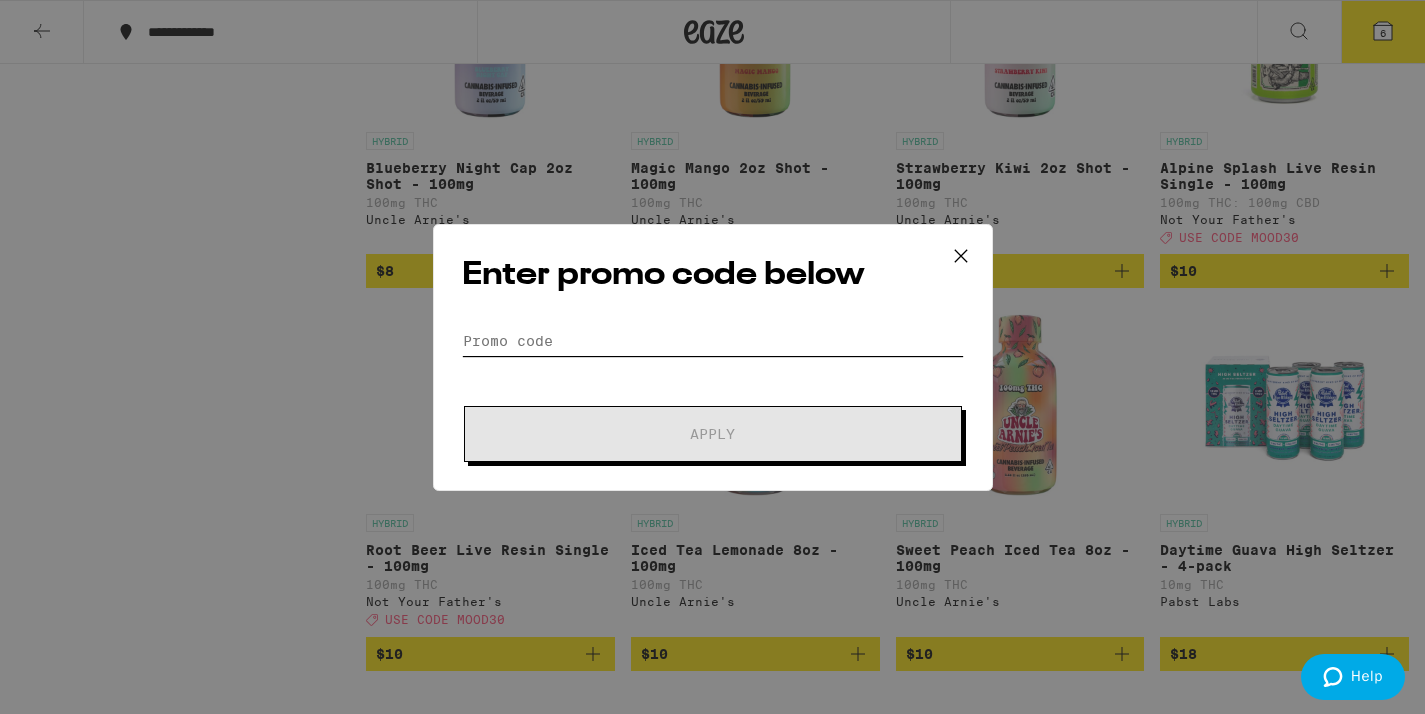click on "Promo Code" at bounding box center (713, 341) 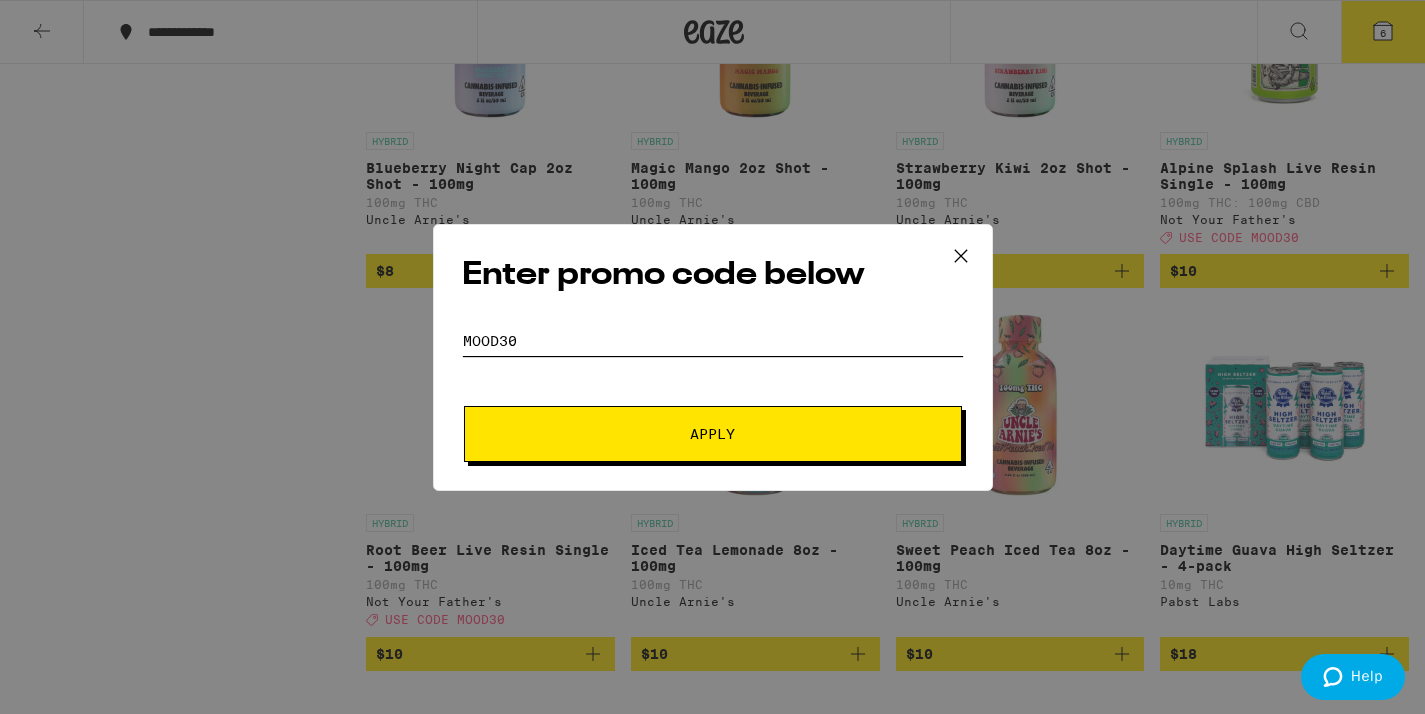 type on "mood30" 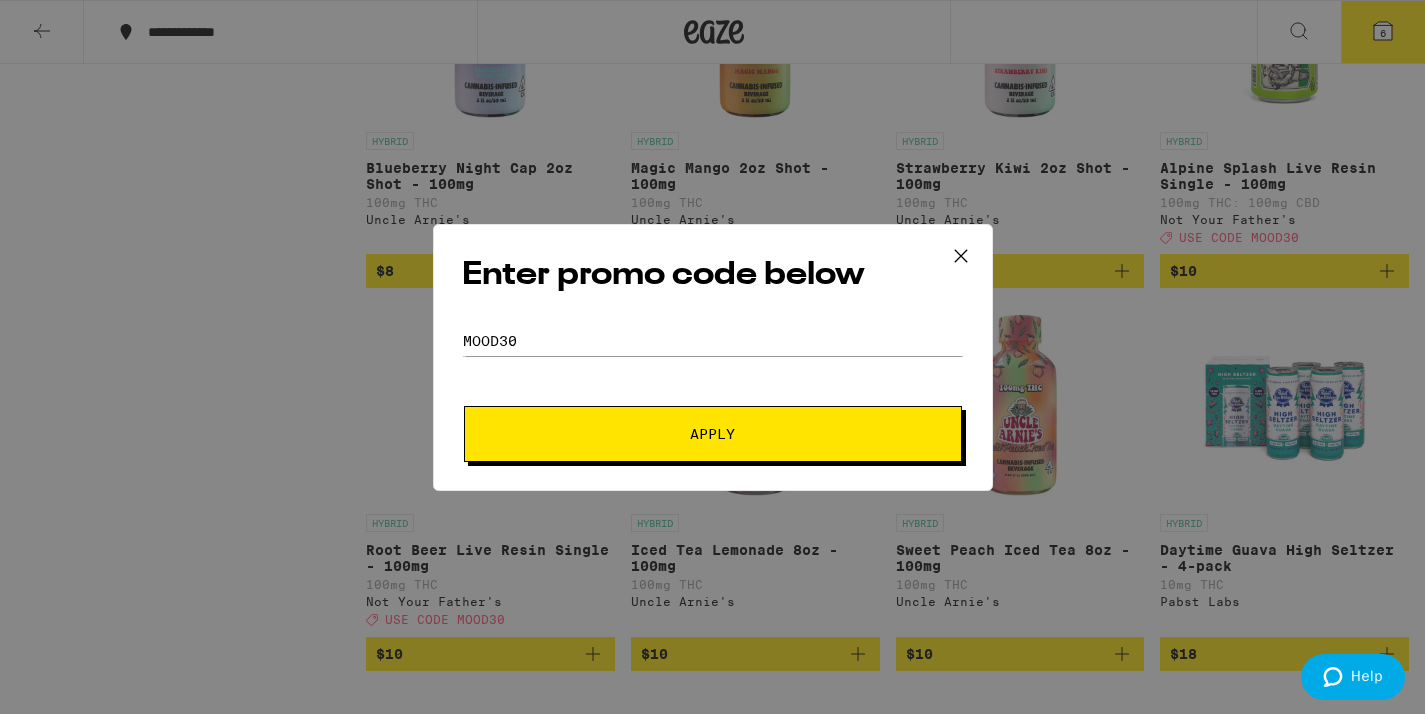 click on "Apply" at bounding box center [713, 434] 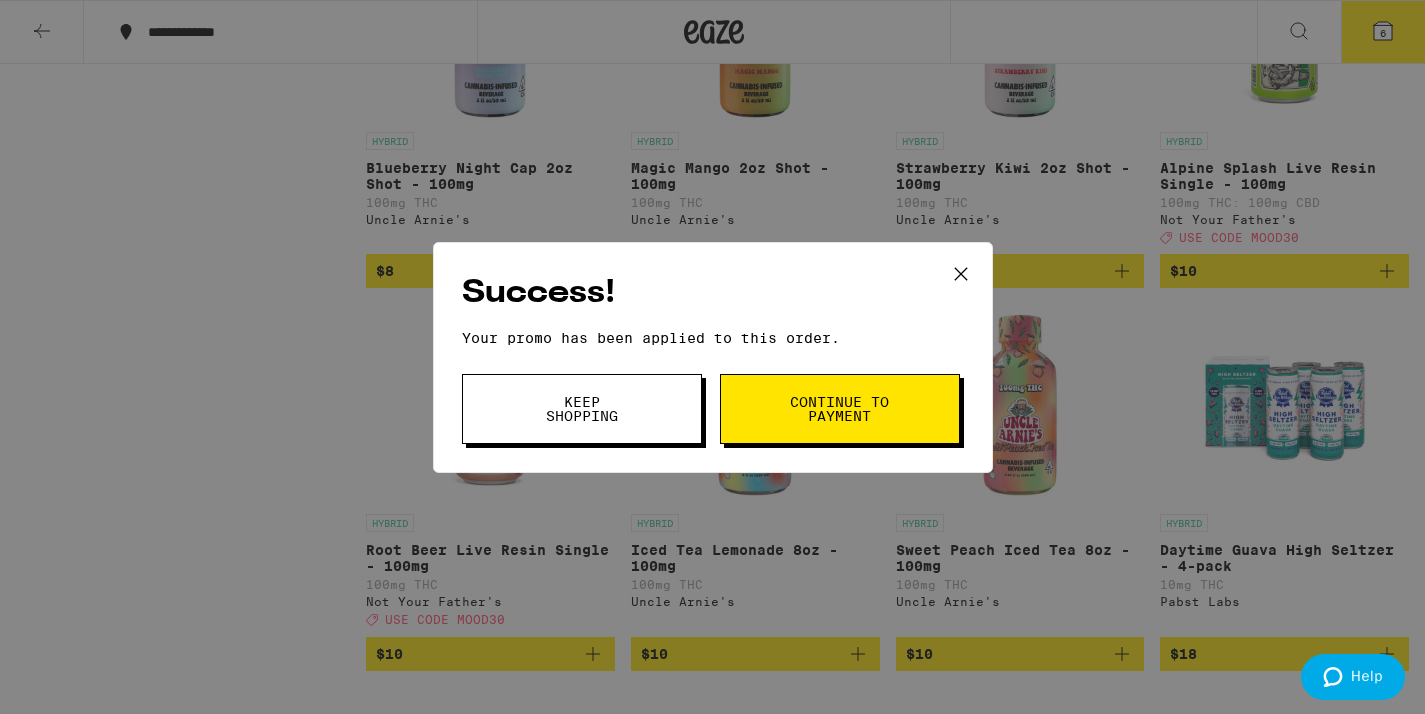 click on "Continue to payment" at bounding box center [840, 409] 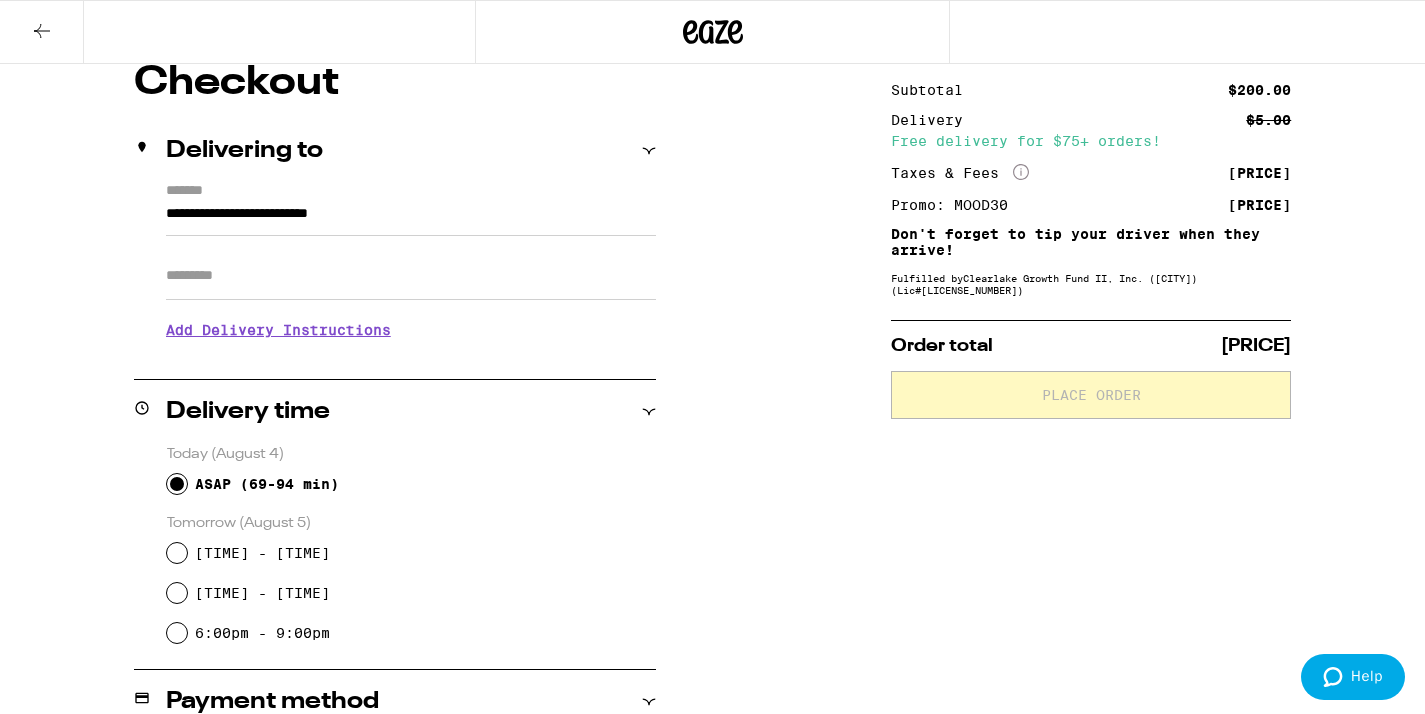 scroll, scrollTop: 0, scrollLeft: 0, axis: both 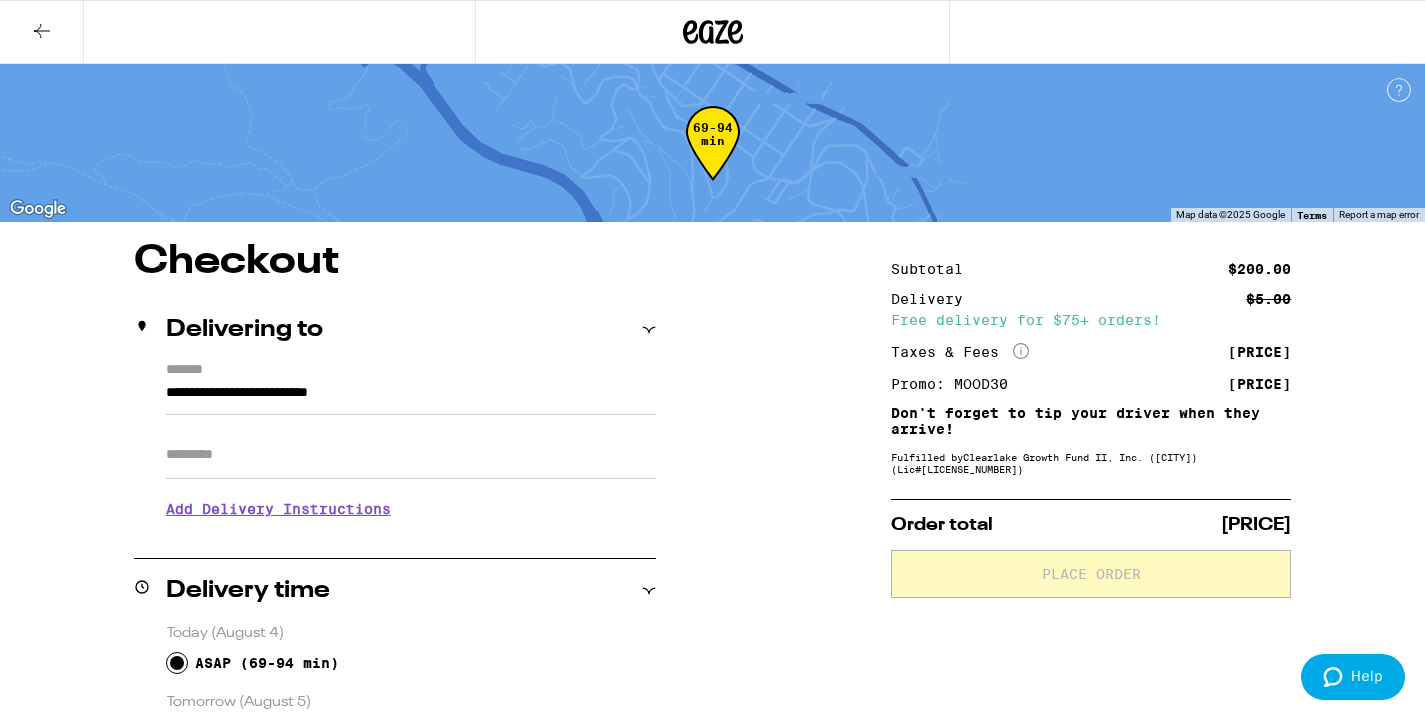 click at bounding box center (42, 32) 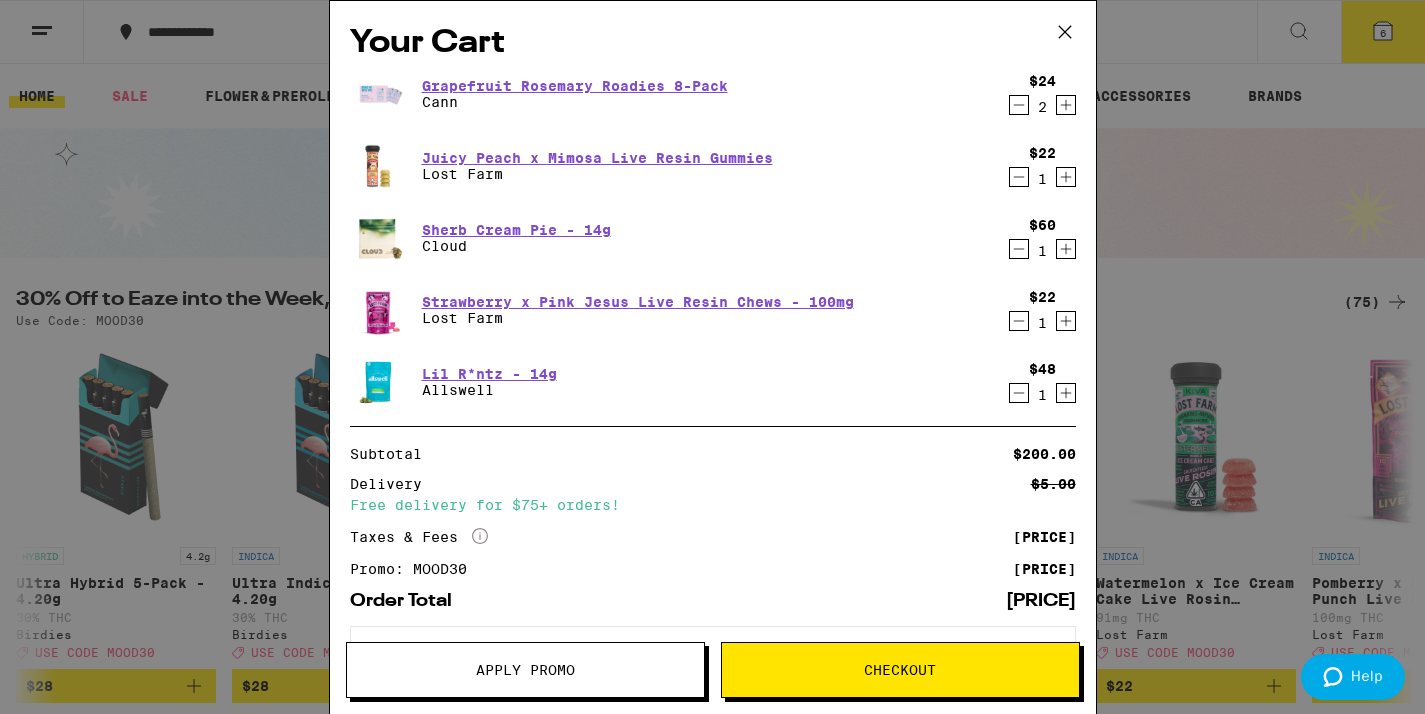 click 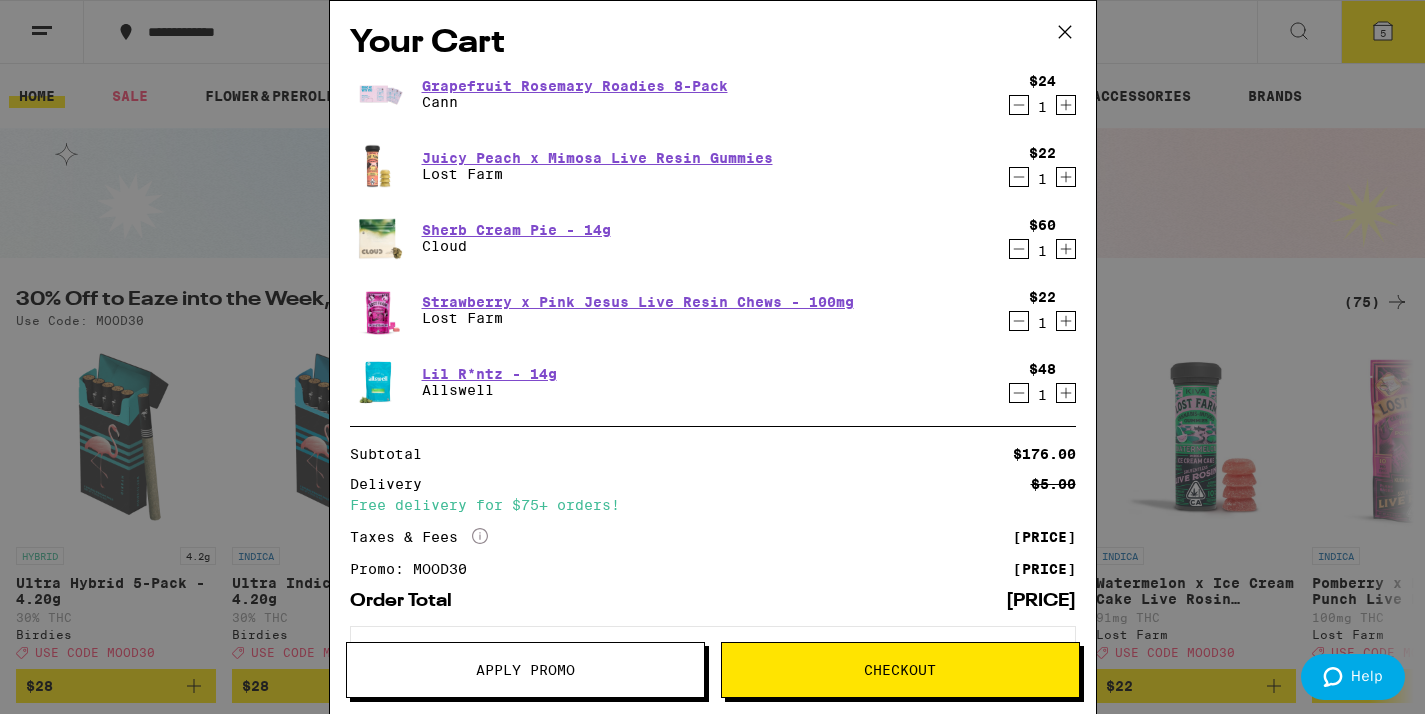 click 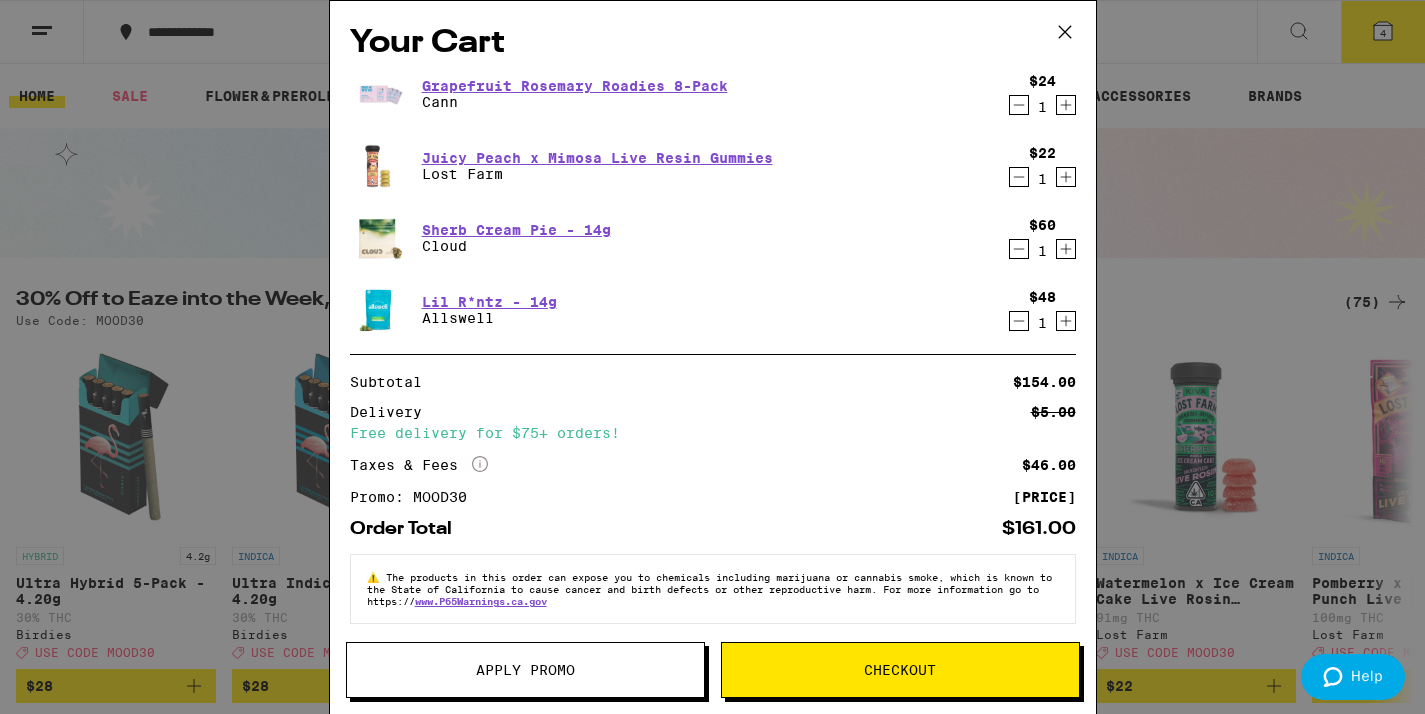 click on "Checkout" at bounding box center (900, 670) 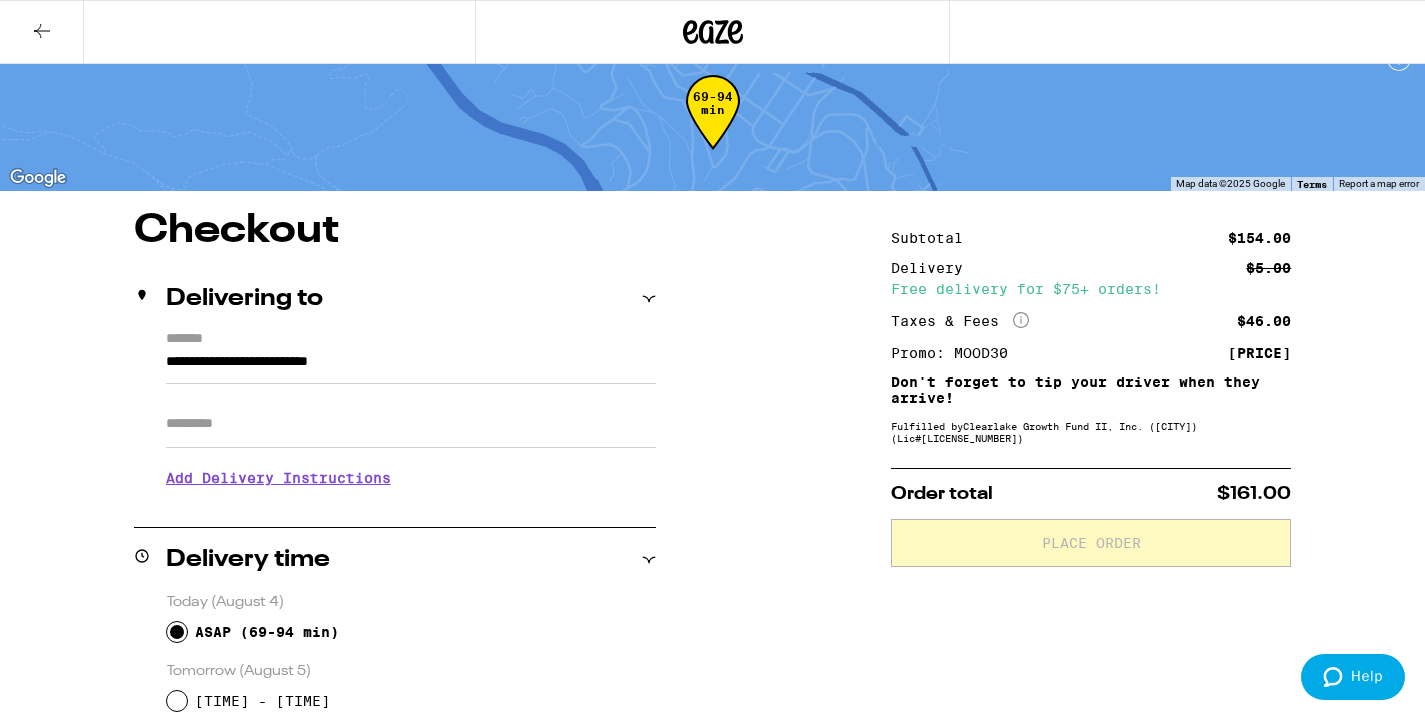 scroll, scrollTop: 35, scrollLeft: 0, axis: vertical 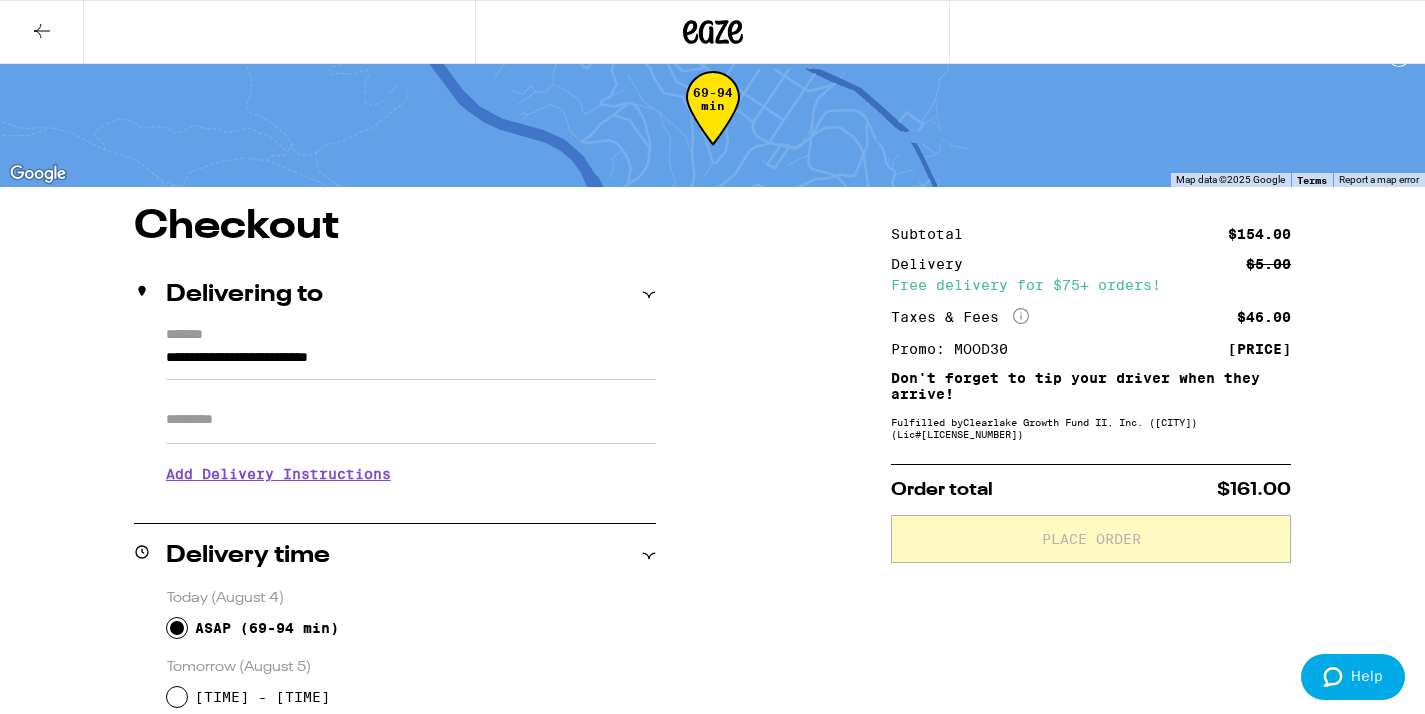 click on "Apt/Suite" at bounding box center (411, 420) 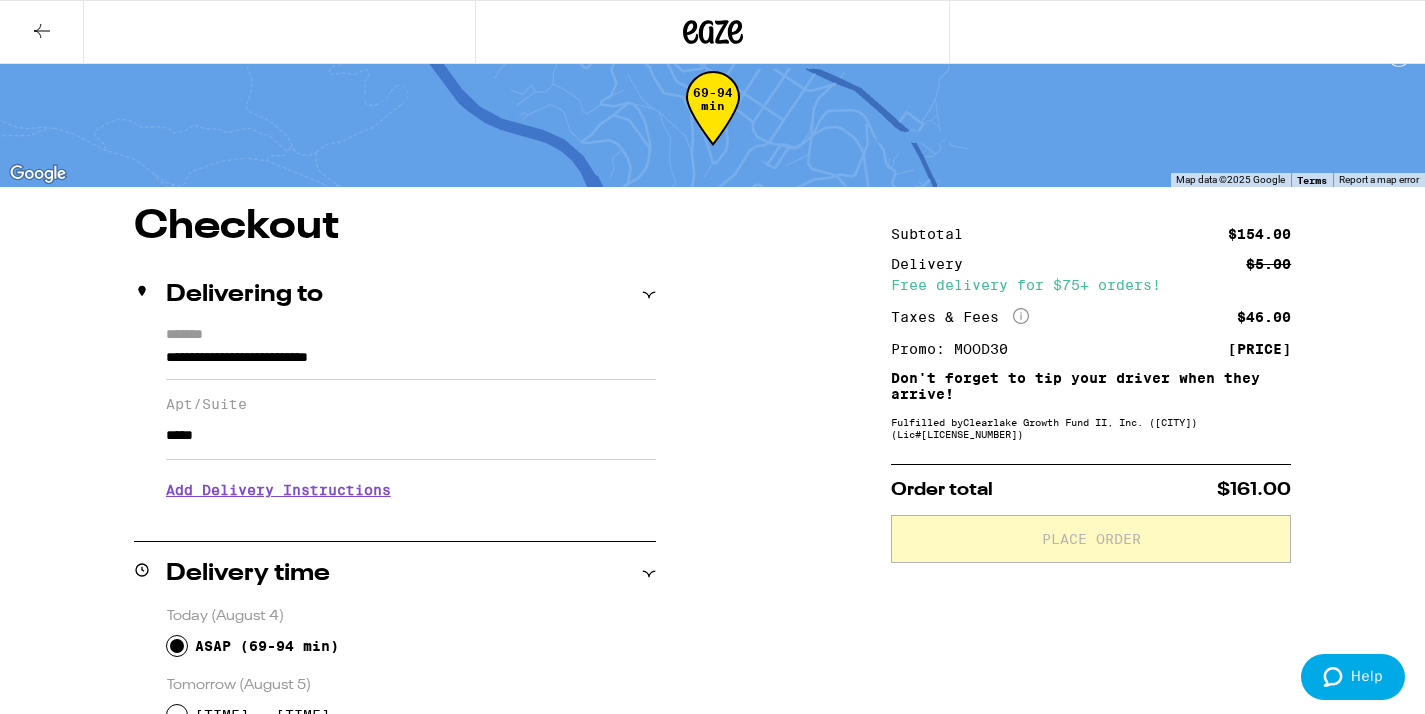 click on "Add Delivery Instructions" at bounding box center (411, 490) 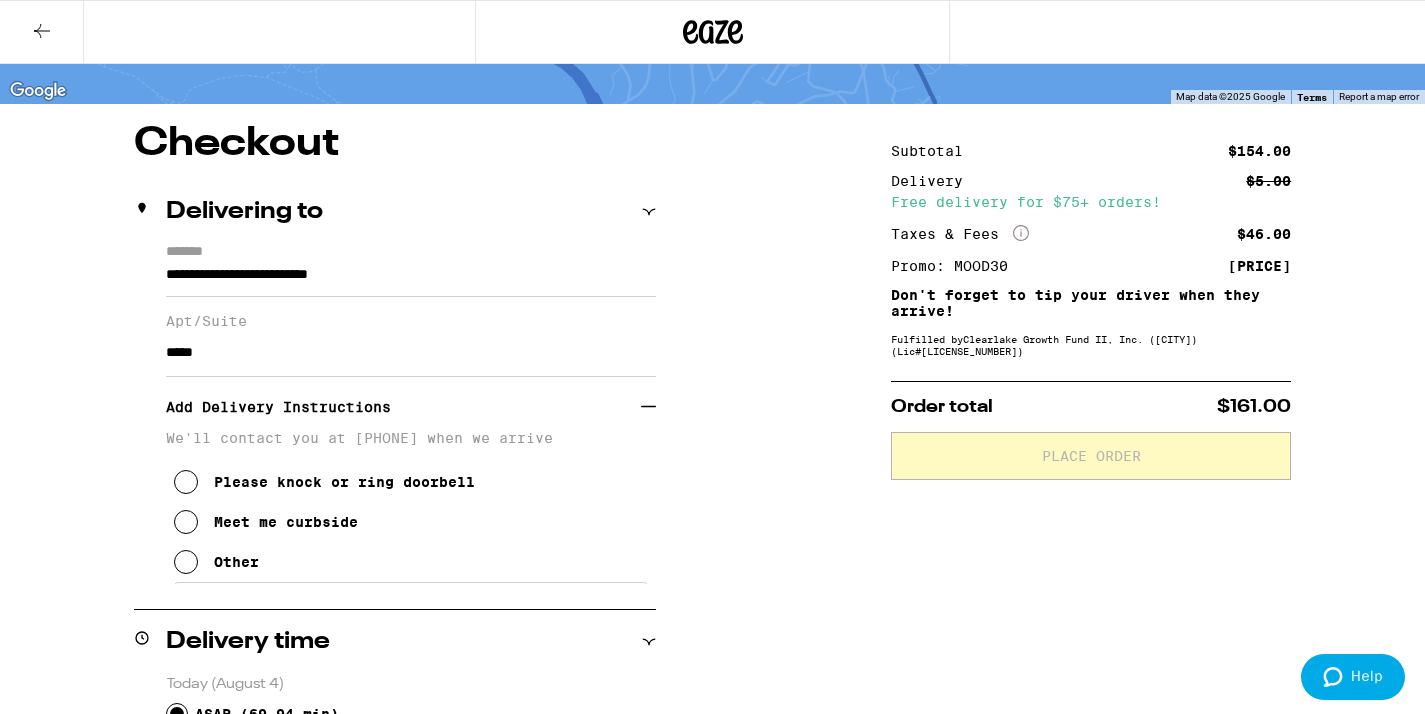 scroll, scrollTop: 129, scrollLeft: 0, axis: vertical 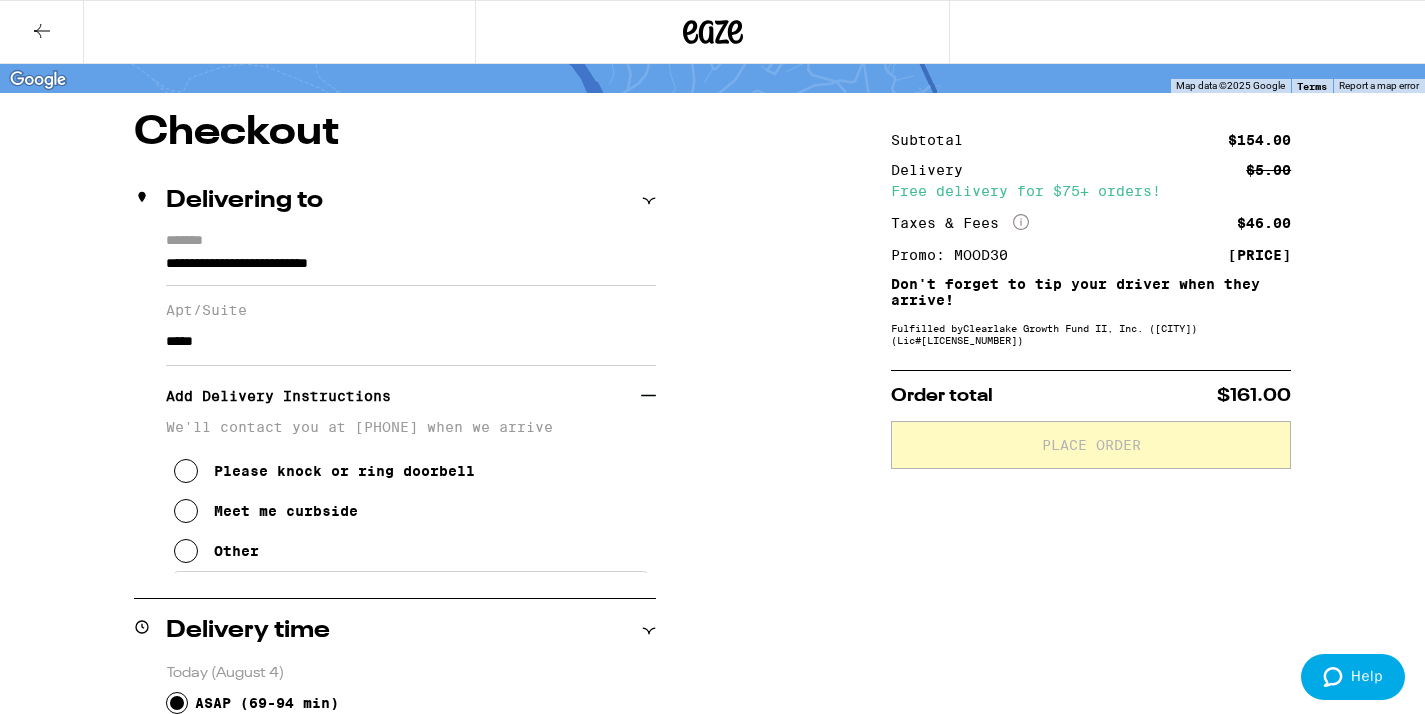 click at bounding box center (186, 511) 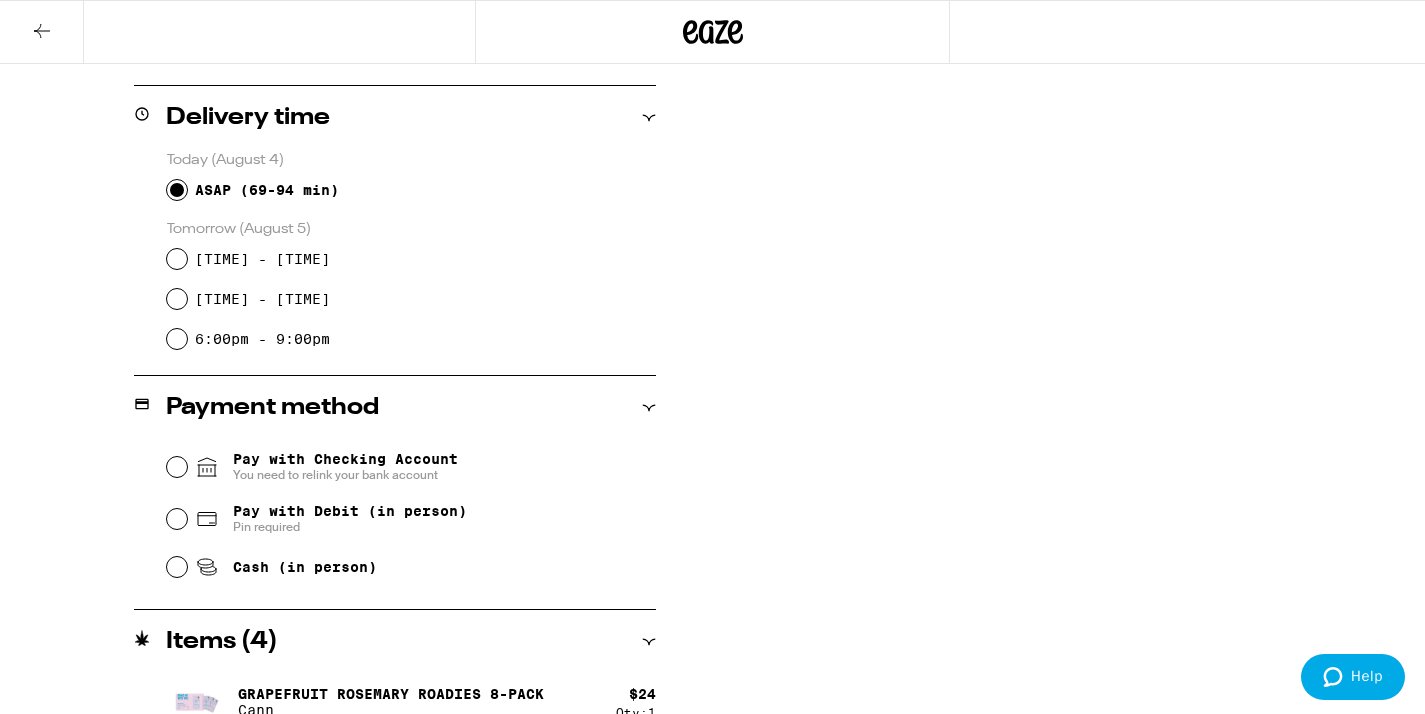 scroll, scrollTop: 657, scrollLeft: 0, axis: vertical 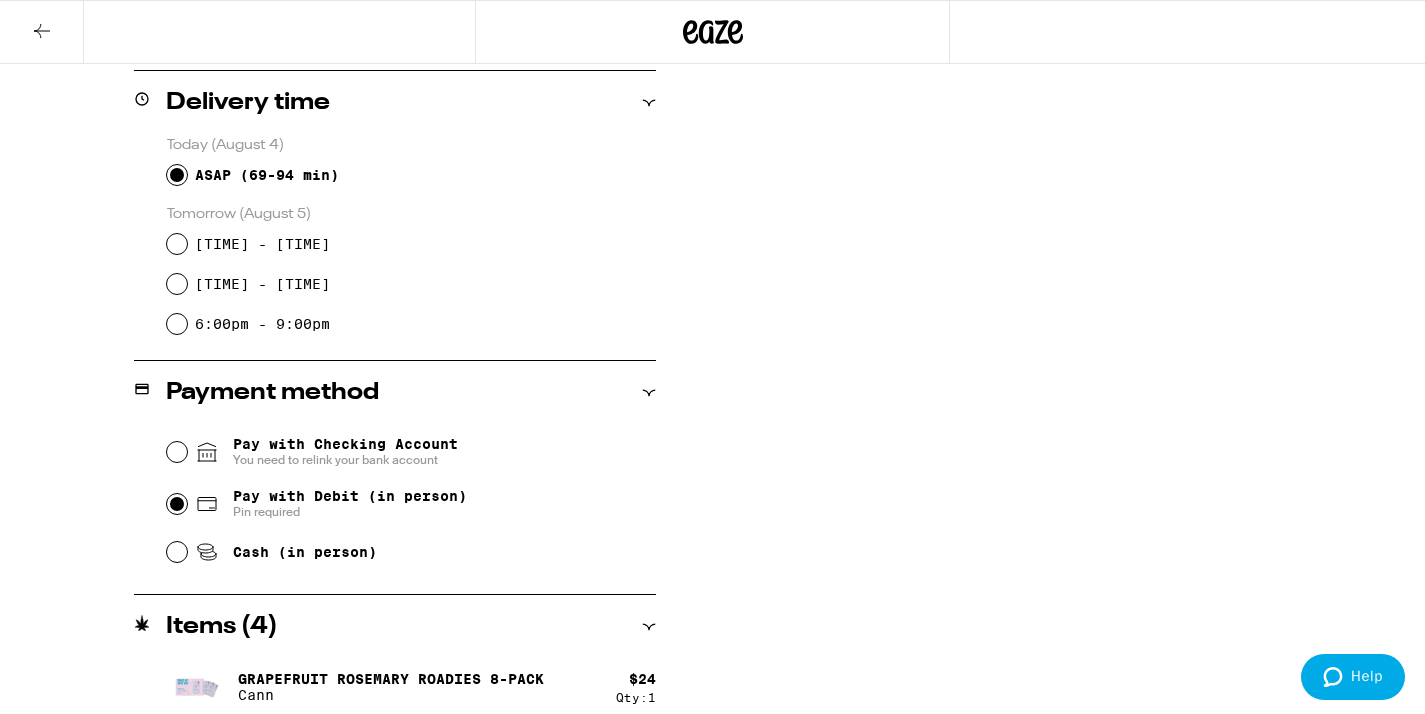 click on "Pay with Debit (in person) Pin required" at bounding box center [177, 504] 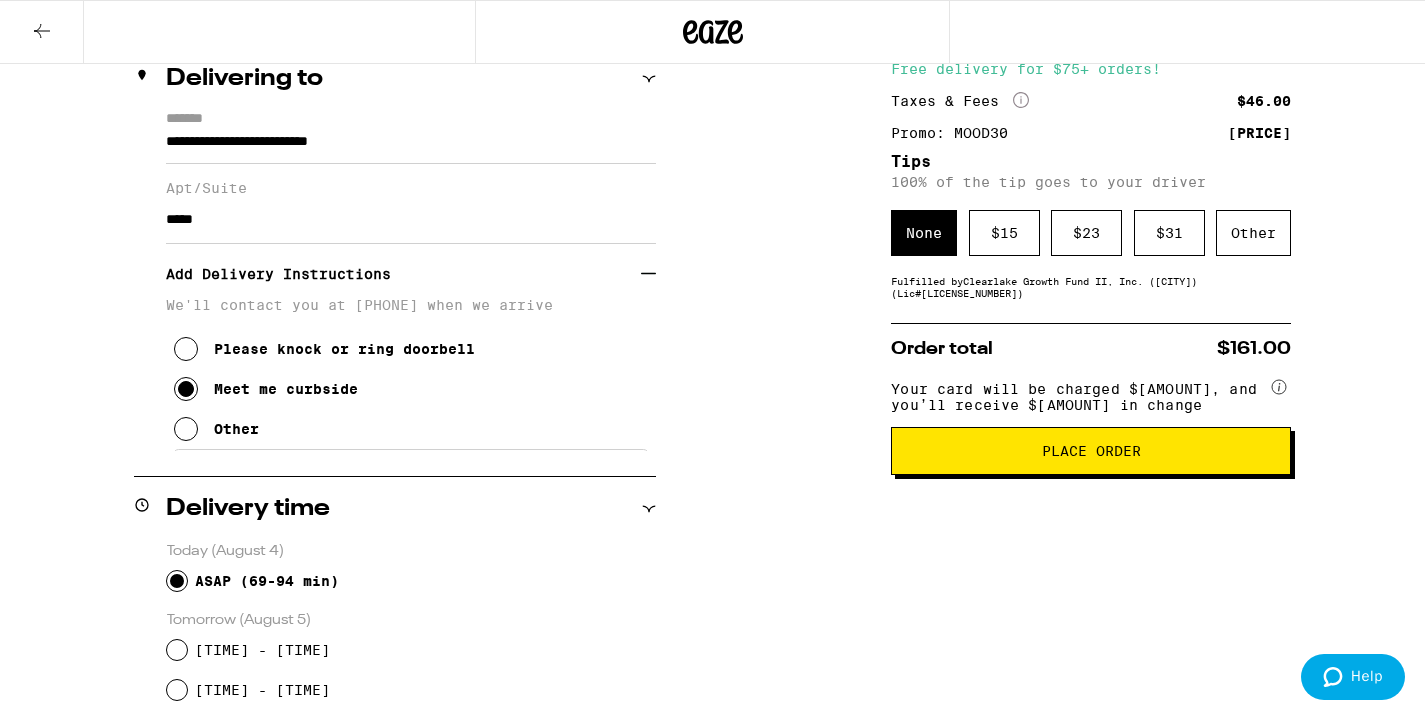 scroll, scrollTop: 250, scrollLeft: 0, axis: vertical 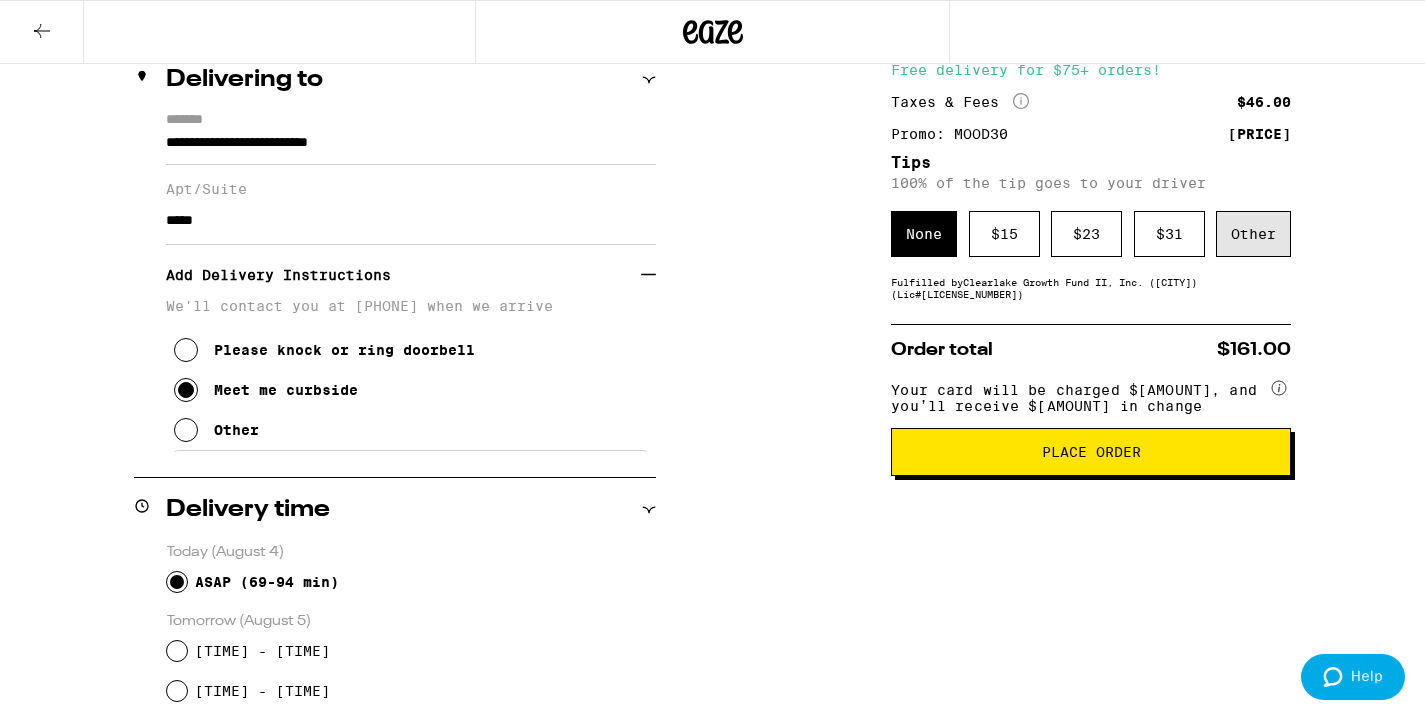 click on "Other" at bounding box center [1253, 234] 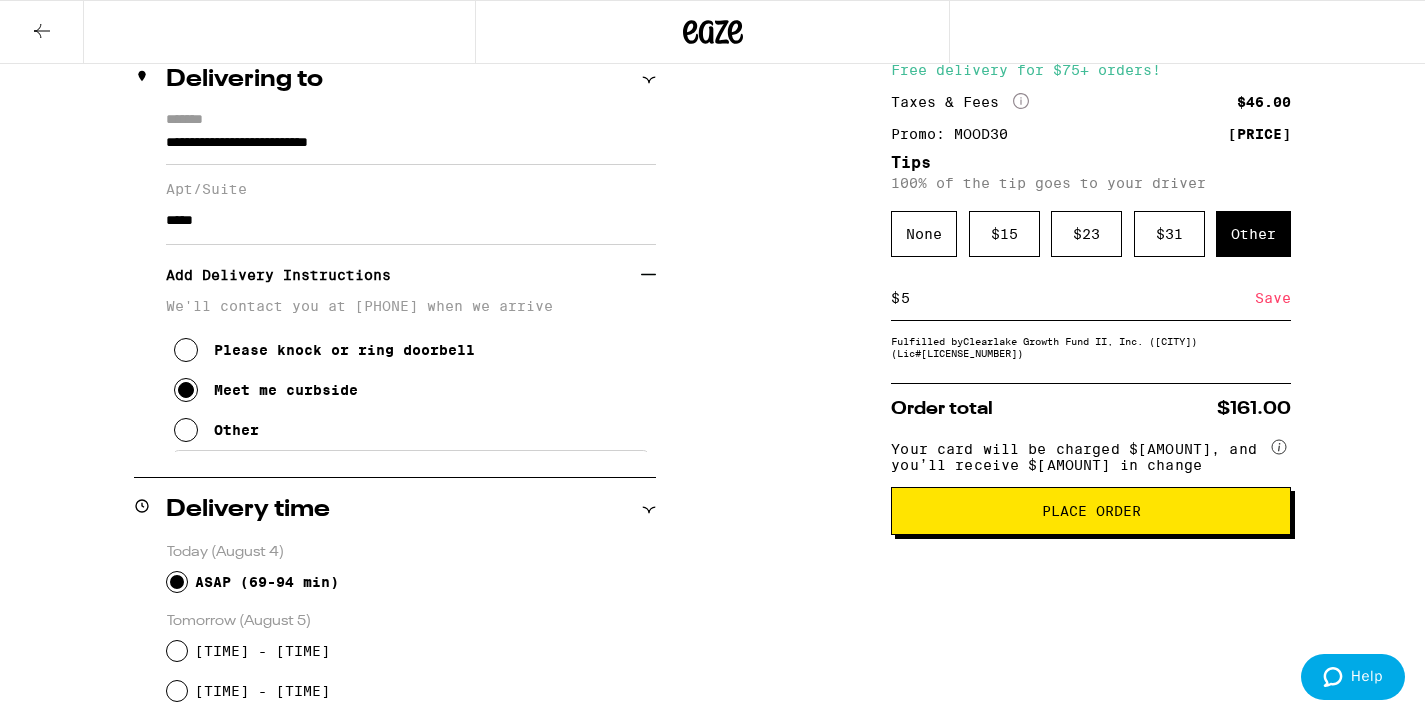 type on "5" 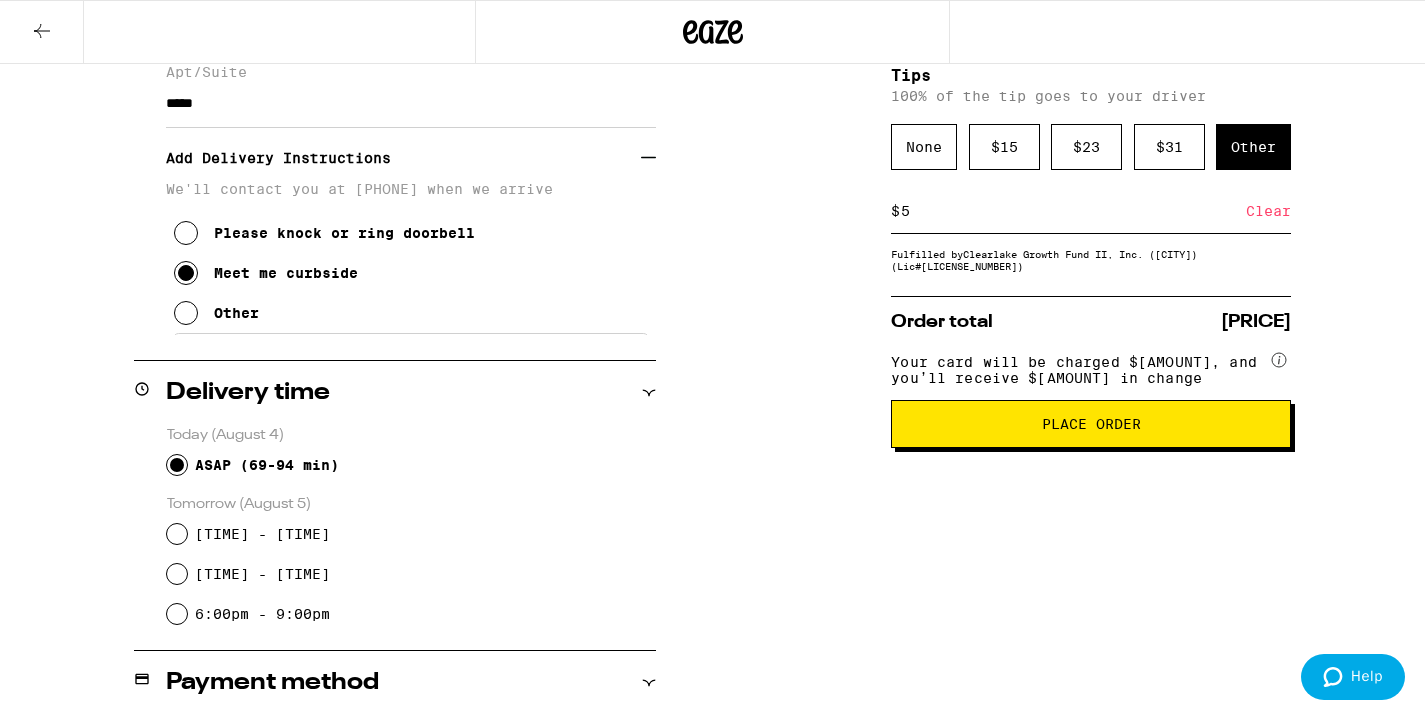 scroll, scrollTop: 369, scrollLeft: 0, axis: vertical 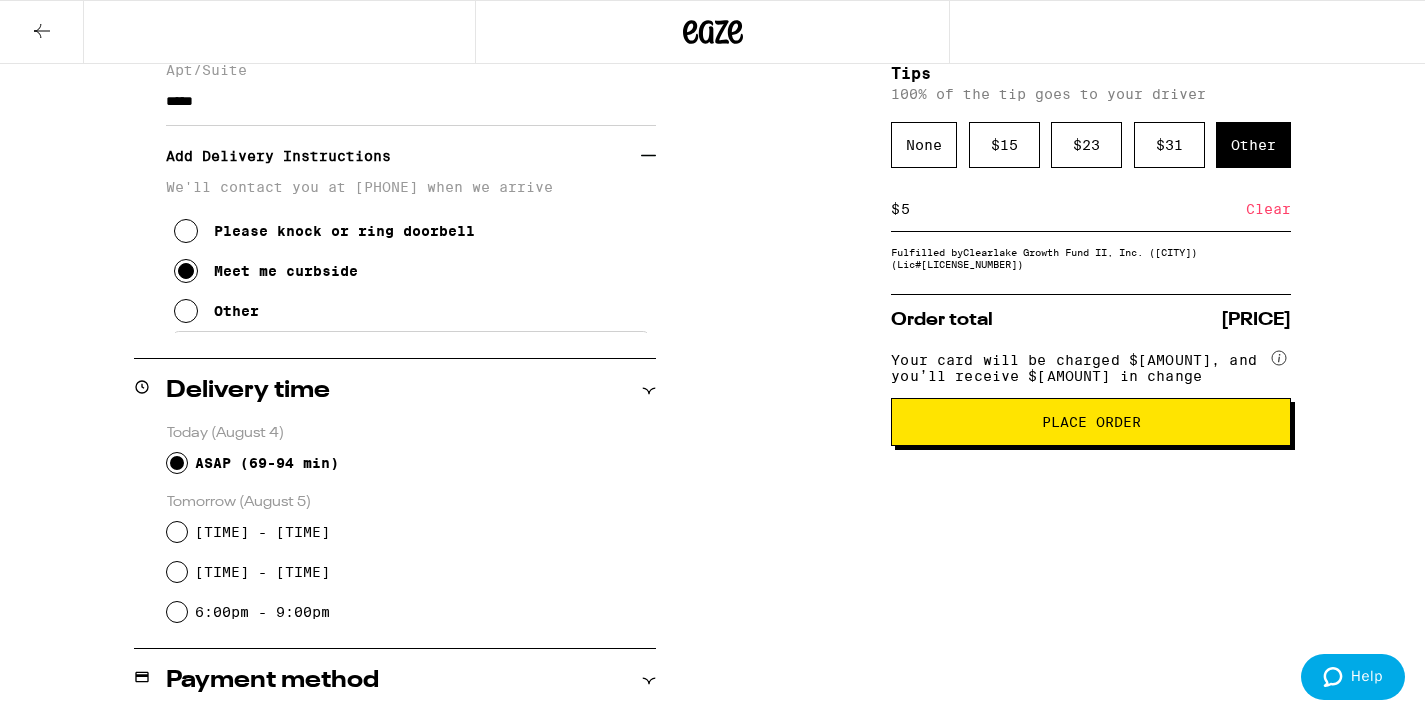 click on "Place Order" at bounding box center (1091, 422) 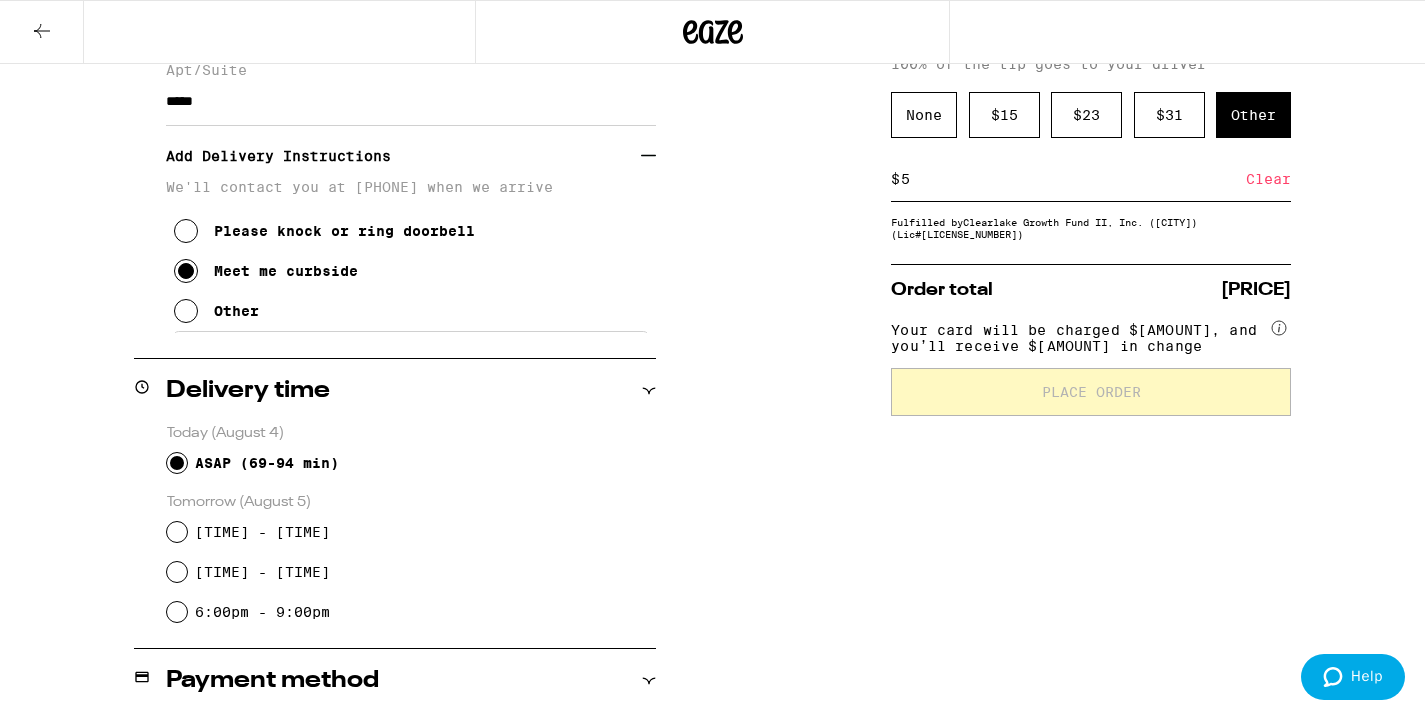scroll, scrollTop: 0, scrollLeft: 0, axis: both 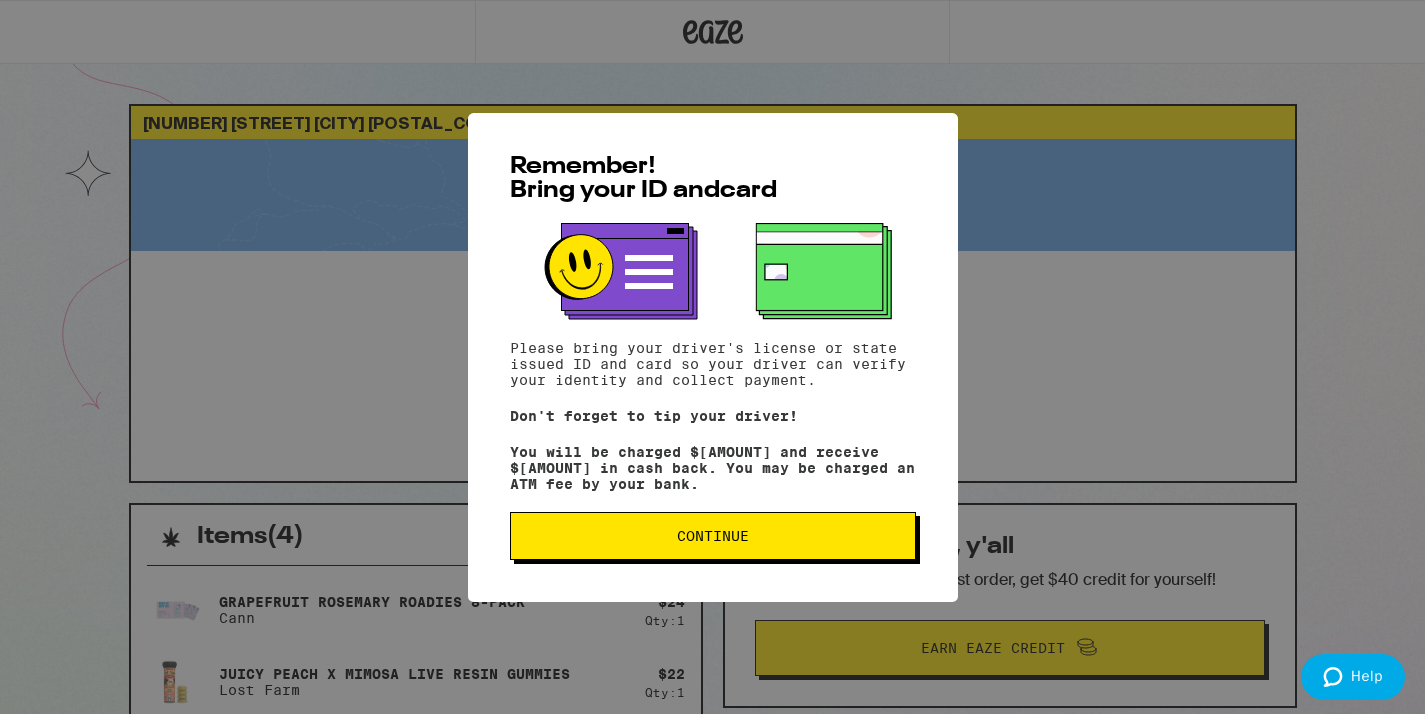 click on "Continue" at bounding box center (713, 536) 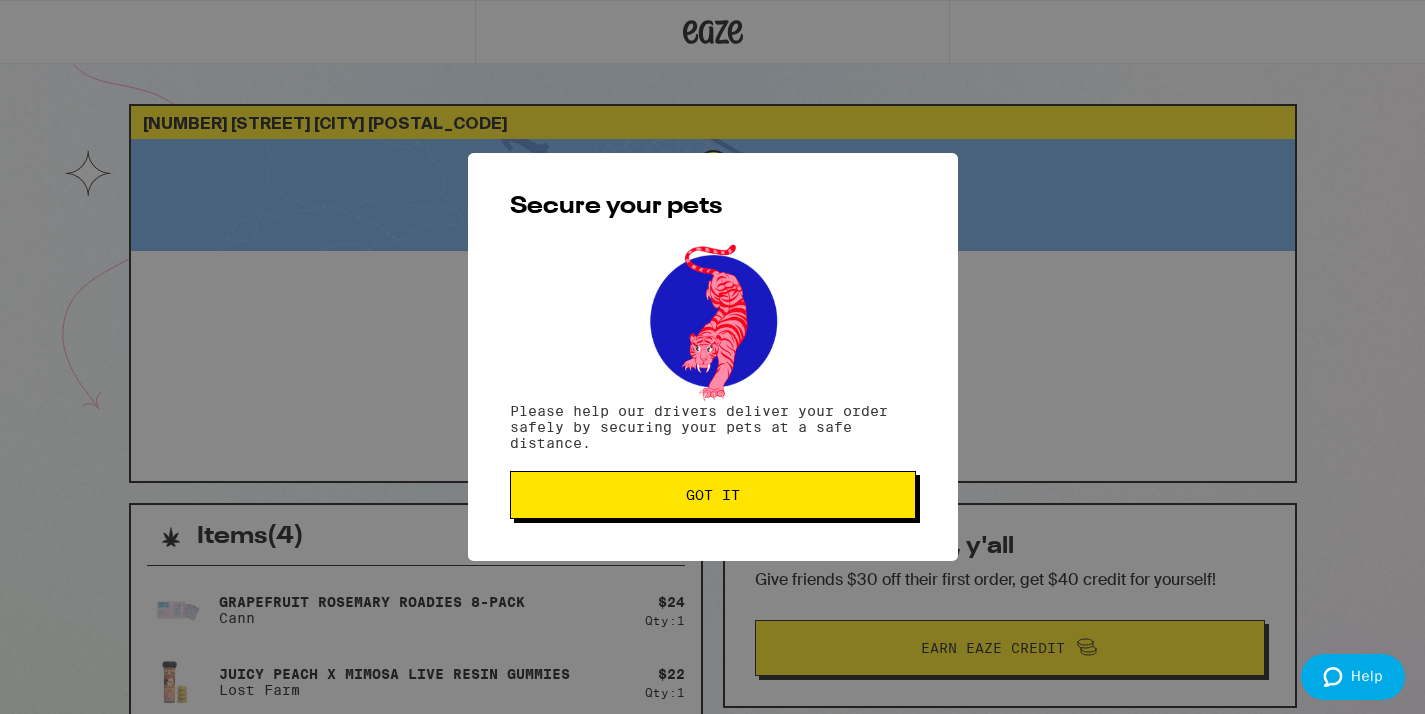 click on "Got it" at bounding box center [713, 495] 